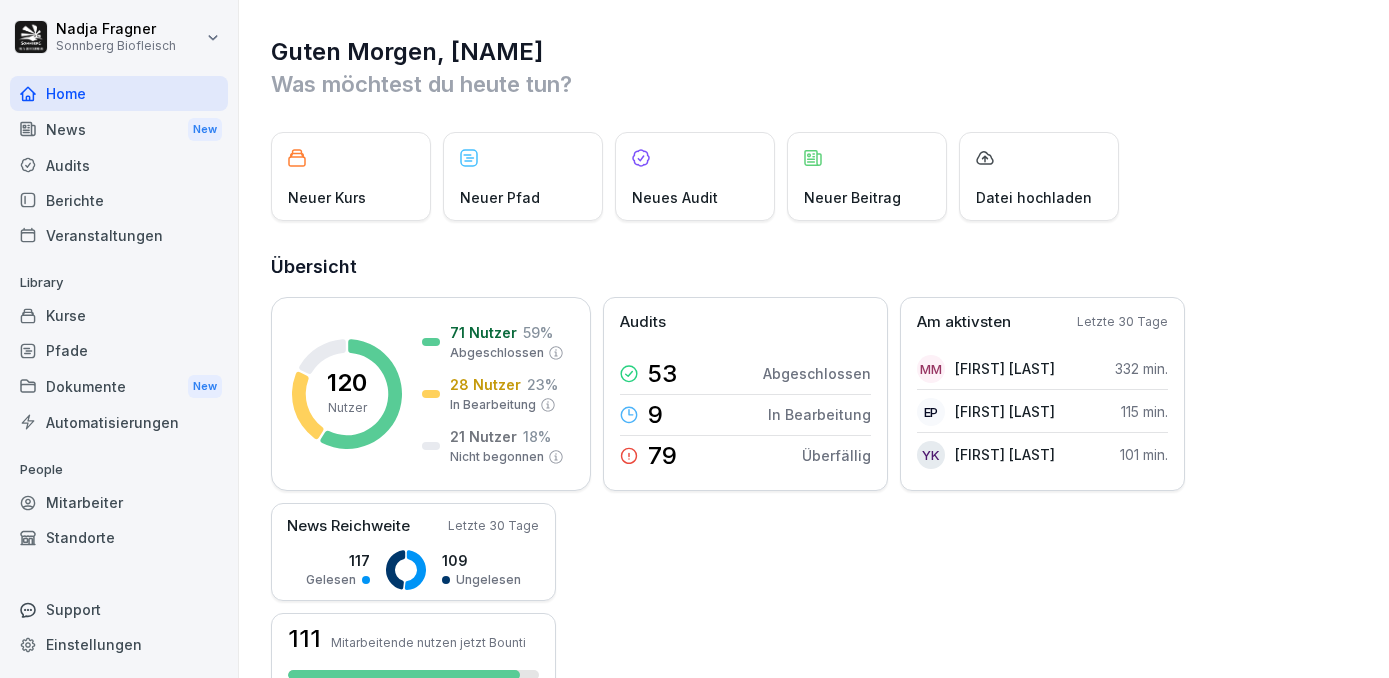 scroll, scrollTop: 0, scrollLeft: 0, axis: both 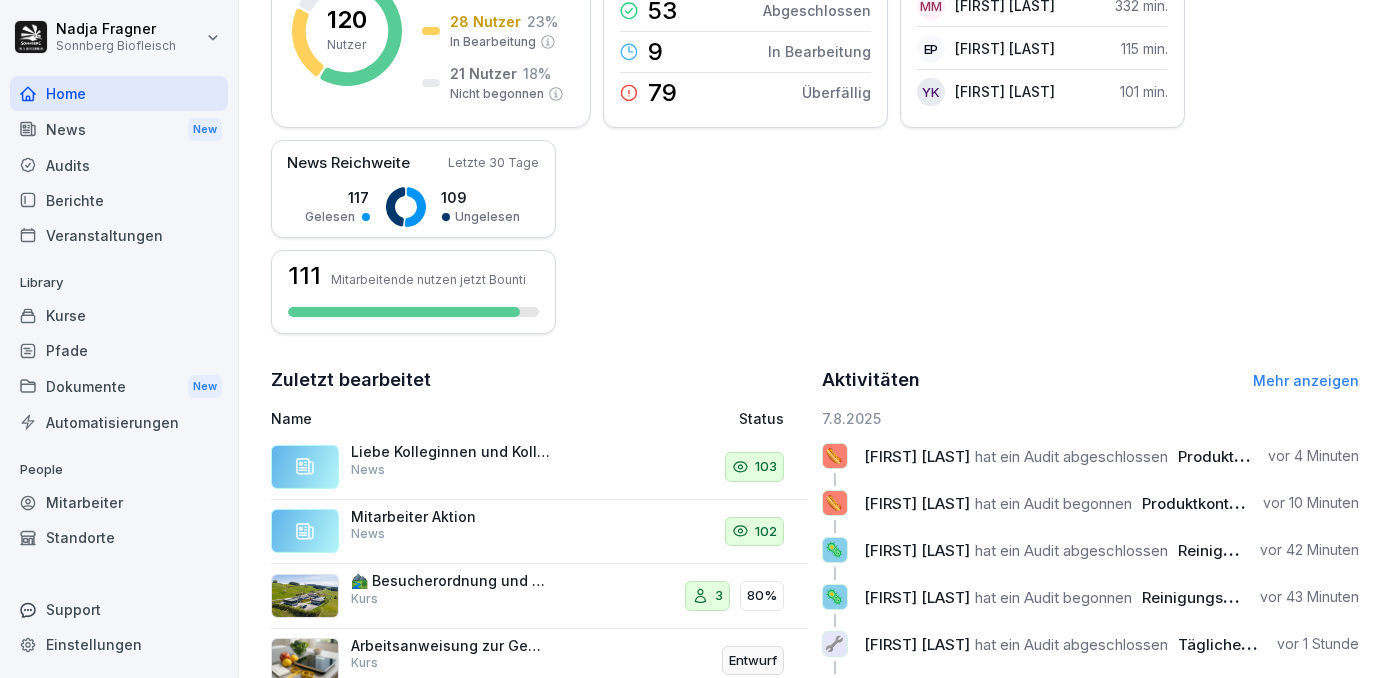 click on "Mehr anzeigen" at bounding box center (1306, 380) 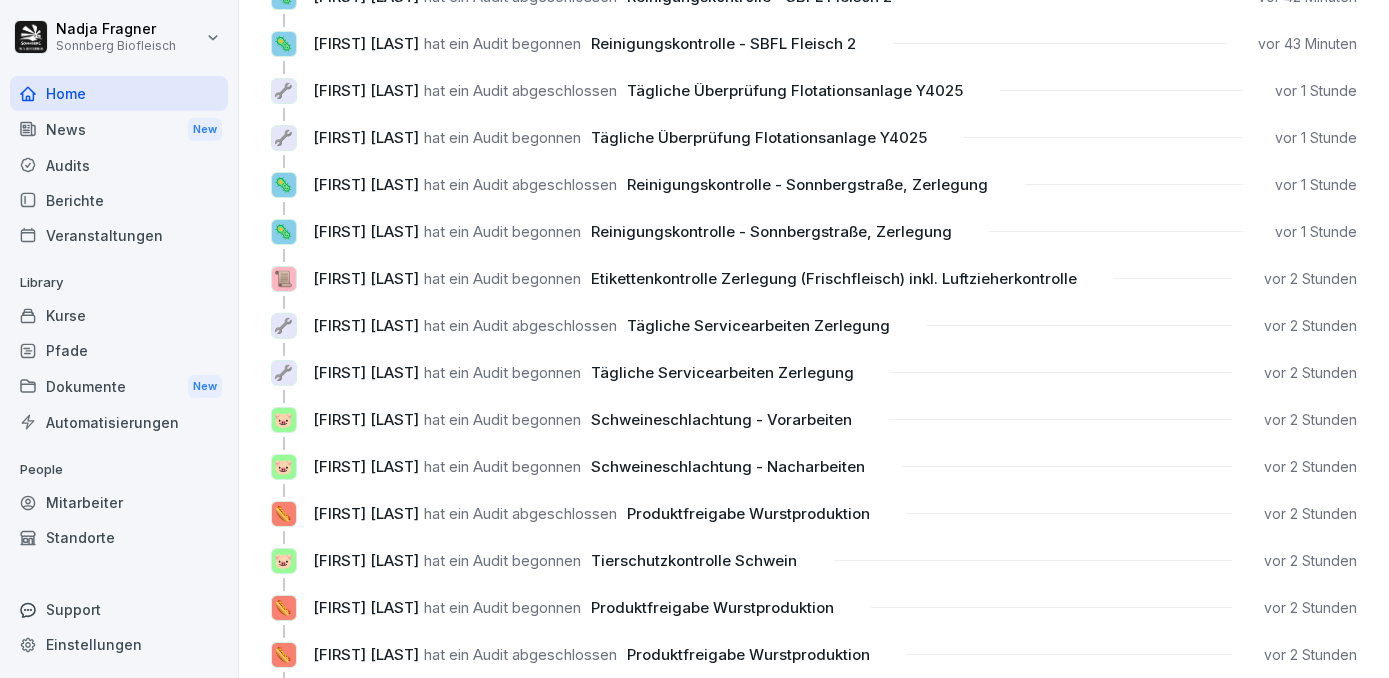 scroll, scrollTop: 0, scrollLeft: 0, axis: both 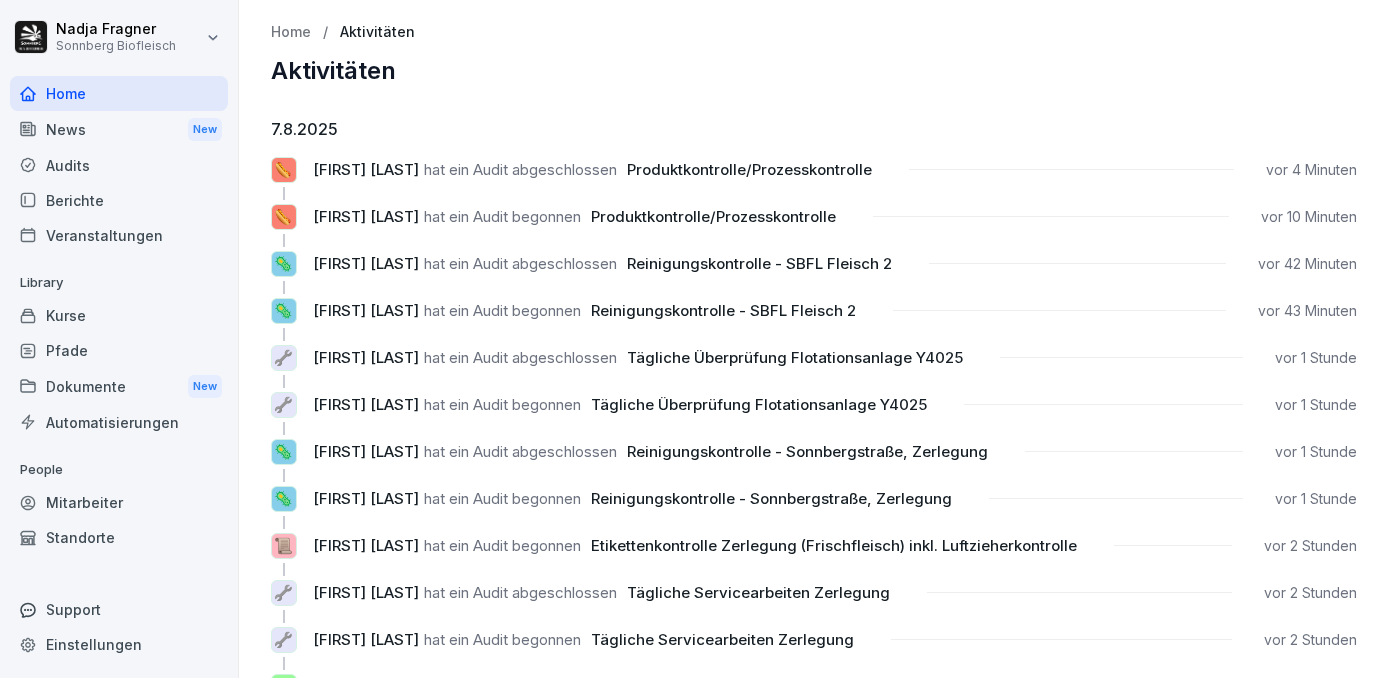 click on "Home" at bounding box center (119, 93) 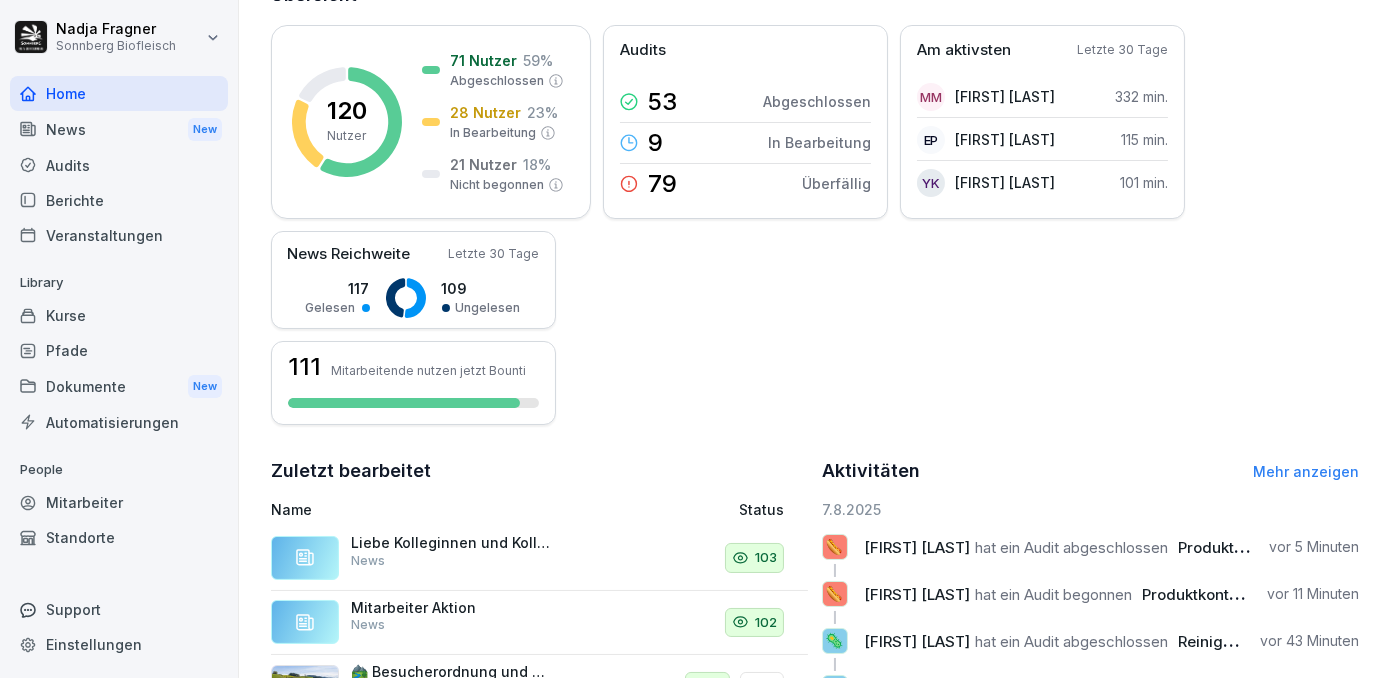 scroll, scrollTop: 0, scrollLeft: 0, axis: both 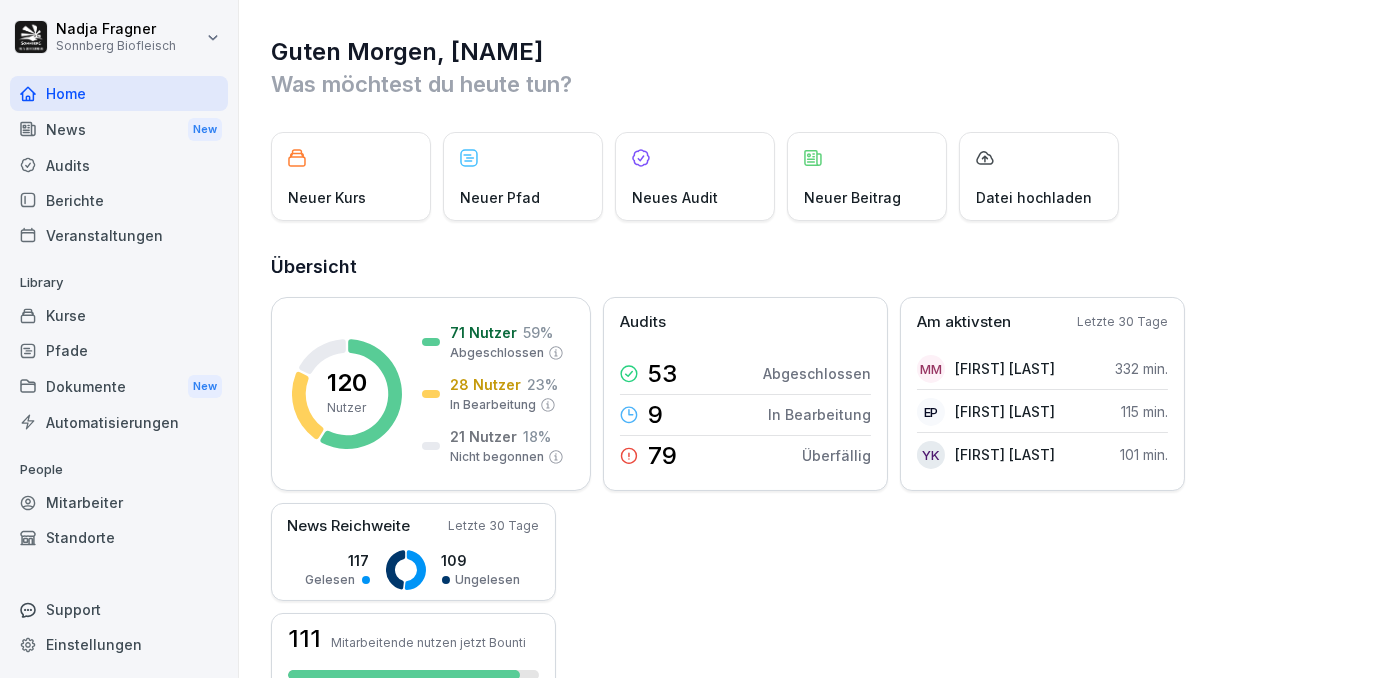 click on "Kurse" at bounding box center (119, 315) 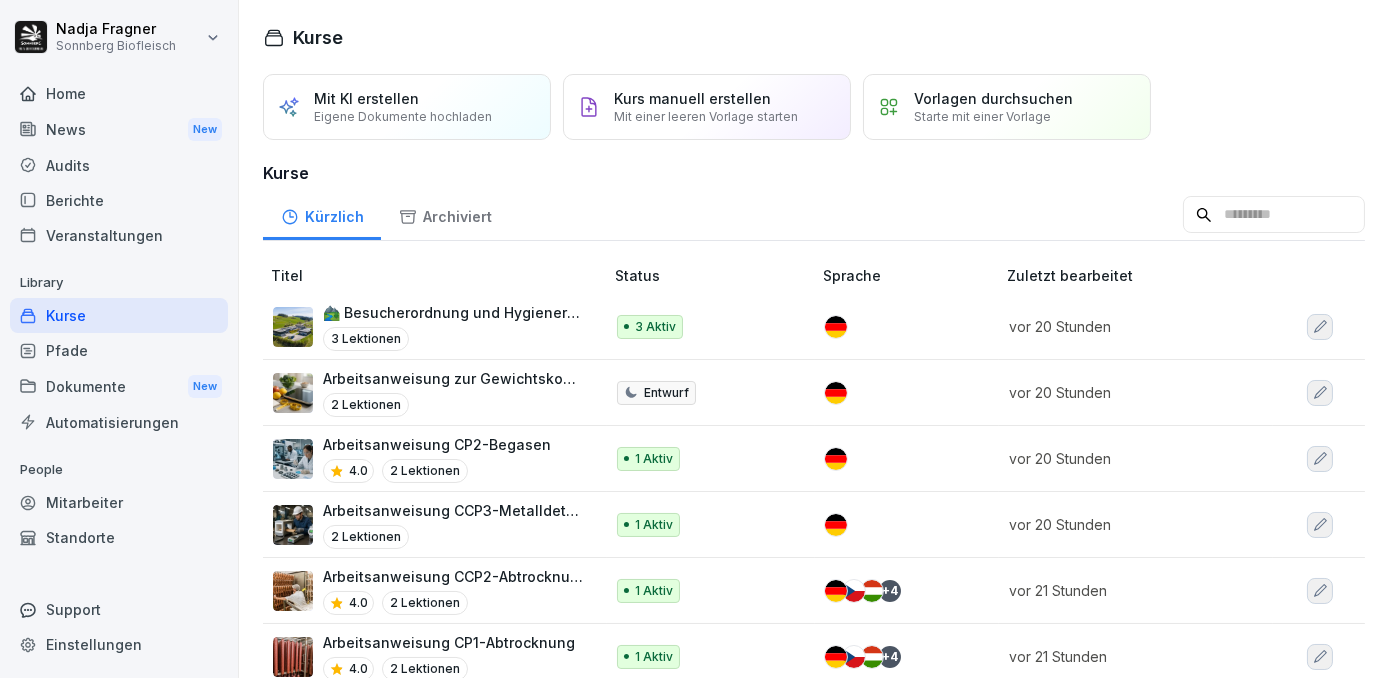 click on "Berichte" at bounding box center (119, 200) 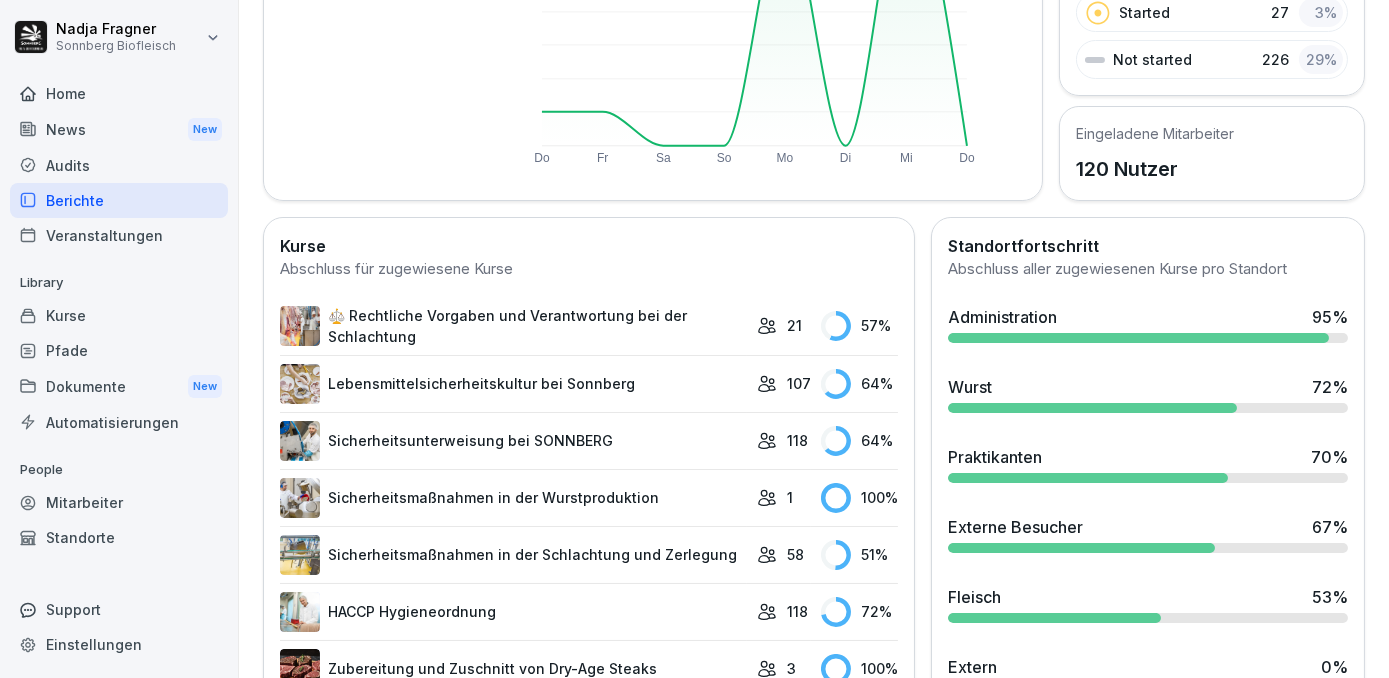 scroll, scrollTop: 90, scrollLeft: 0, axis: vertical 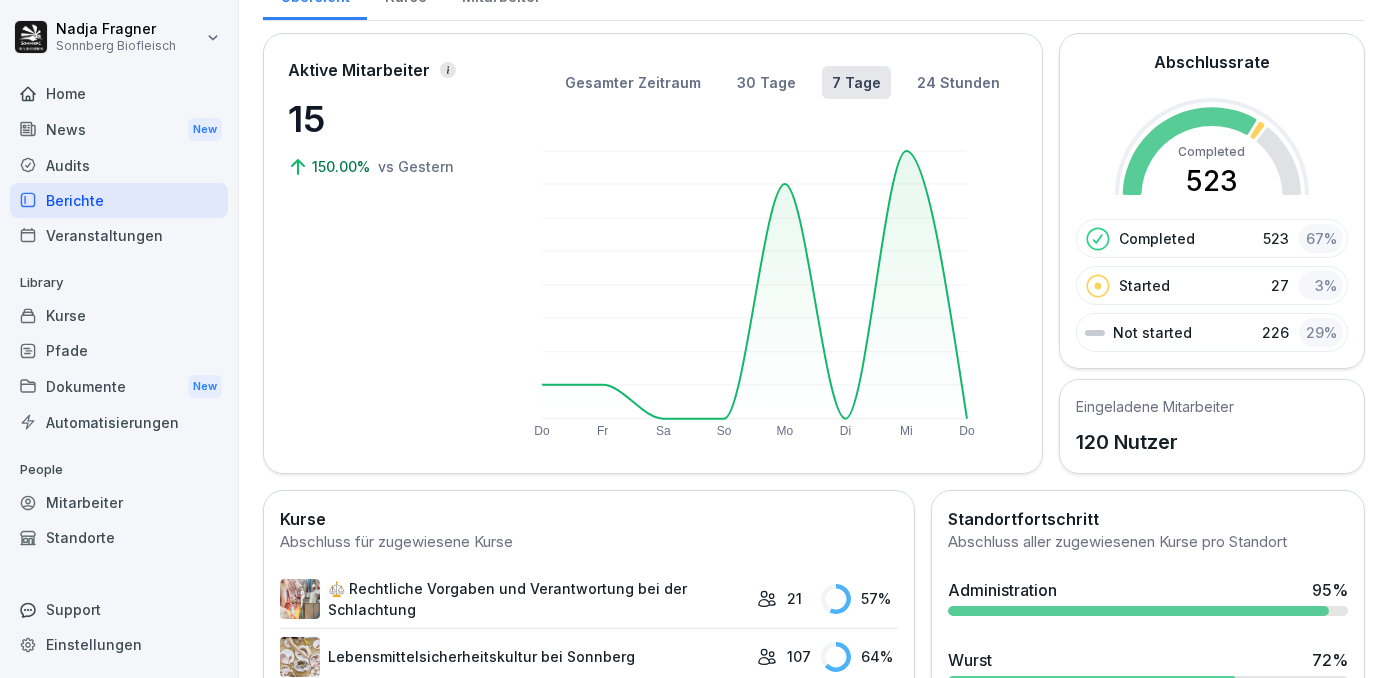 click 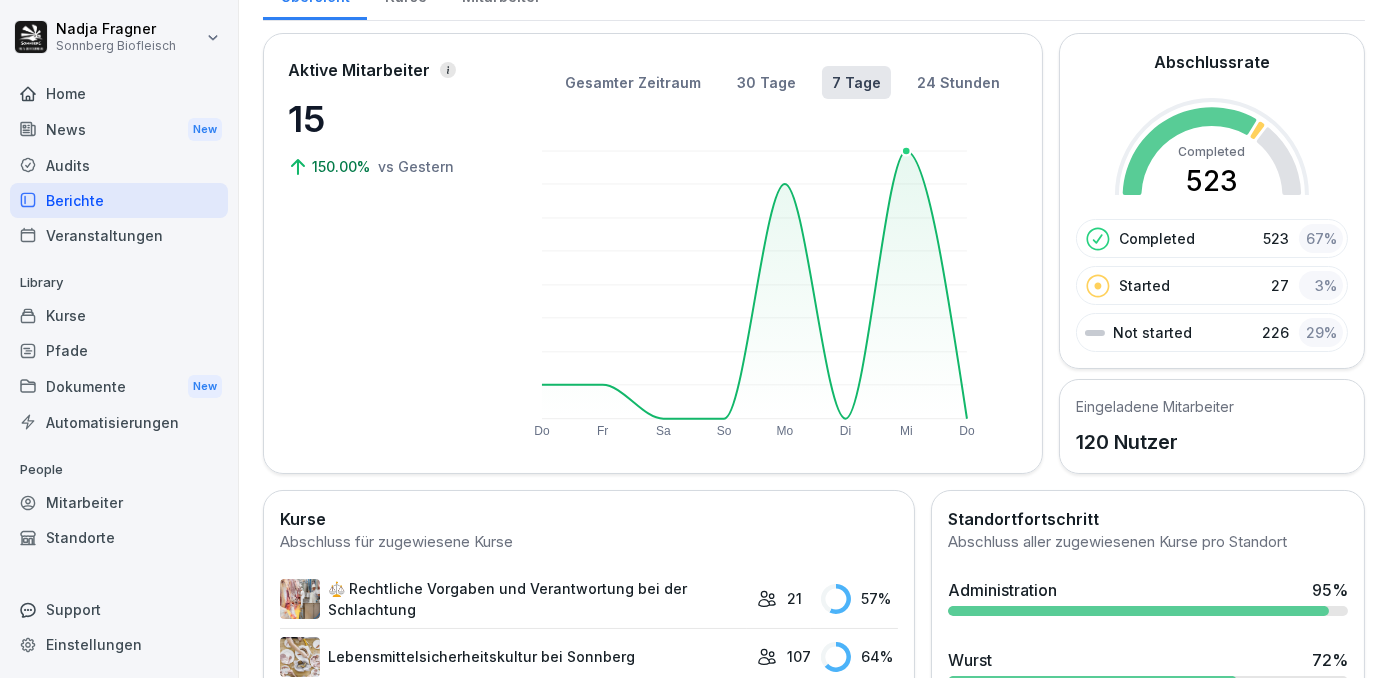 click 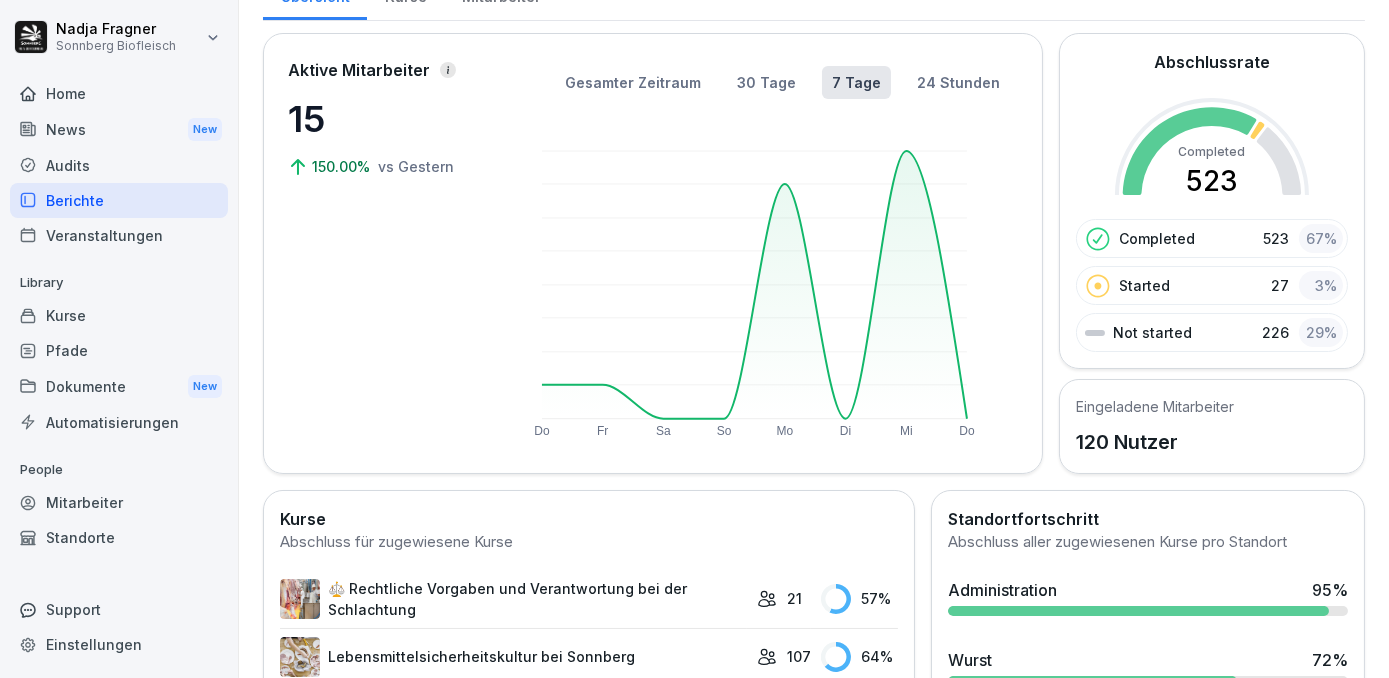 click 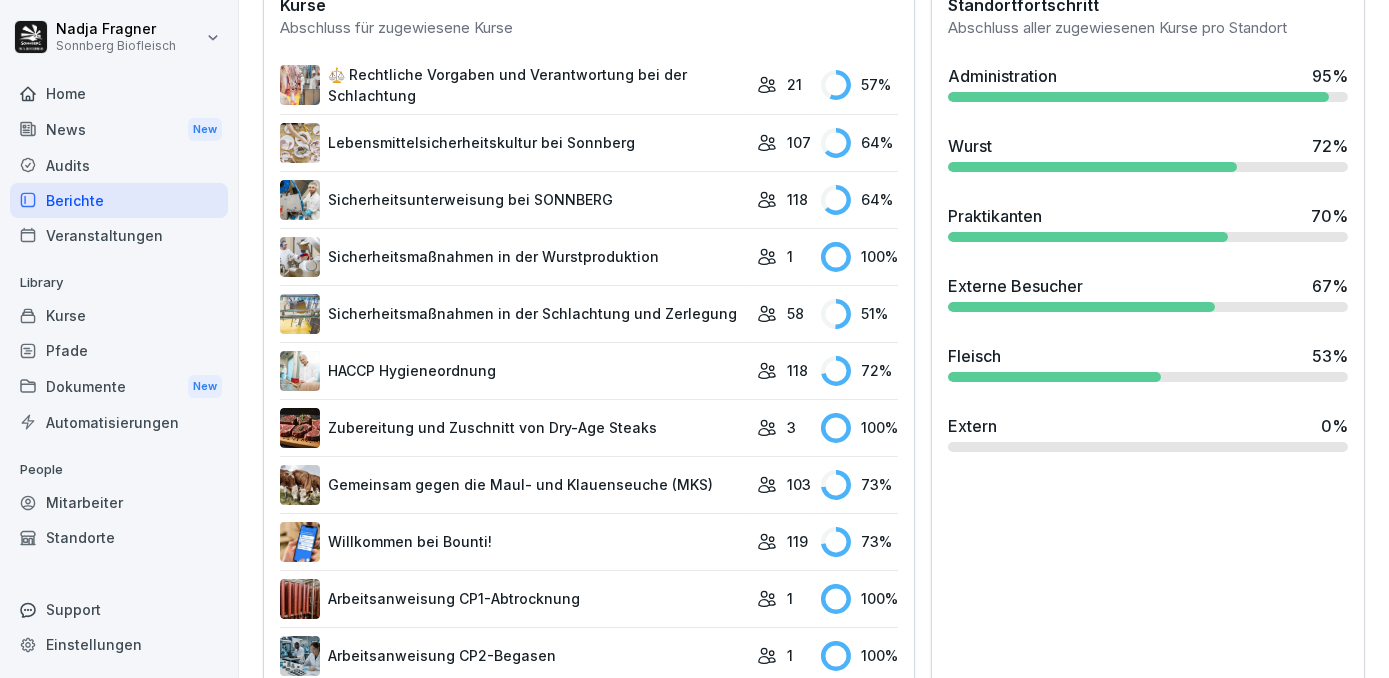 scroll, scrollTop: 877, scrollLeft: 0, axis: vertical 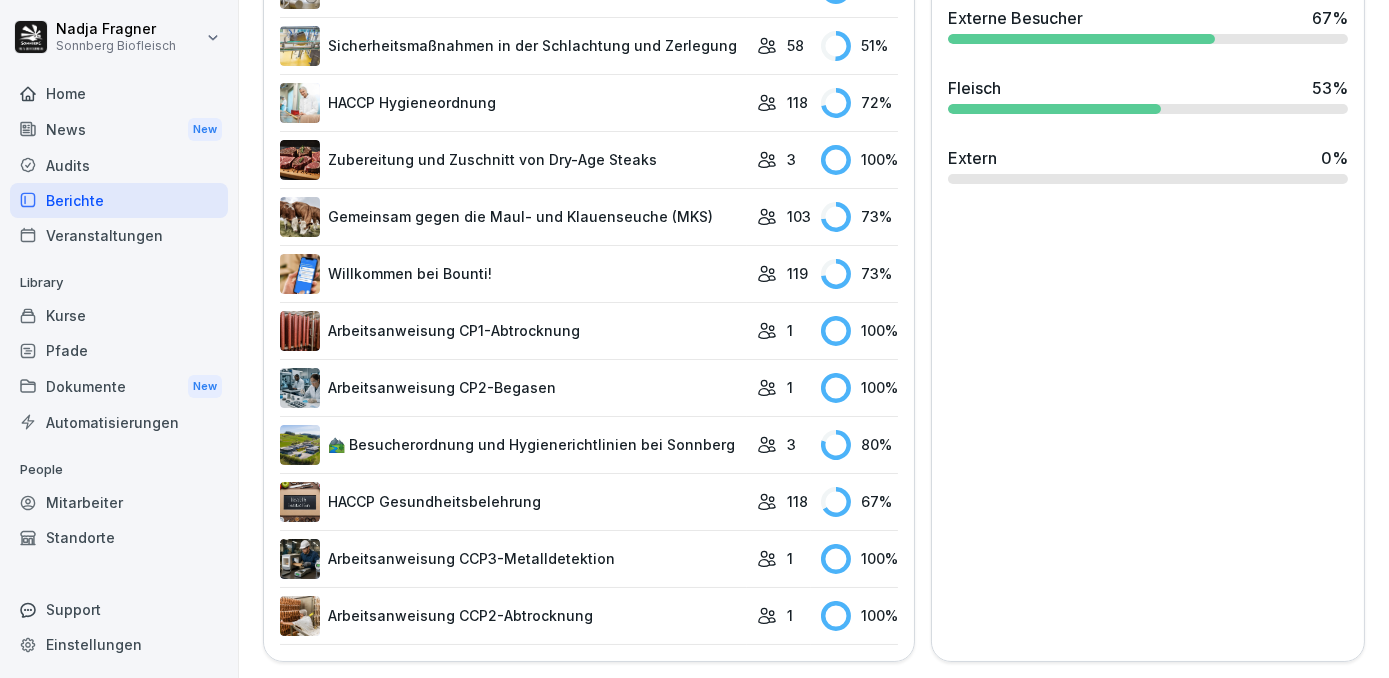 click on "Pfade" at bounding box center (119, 350) 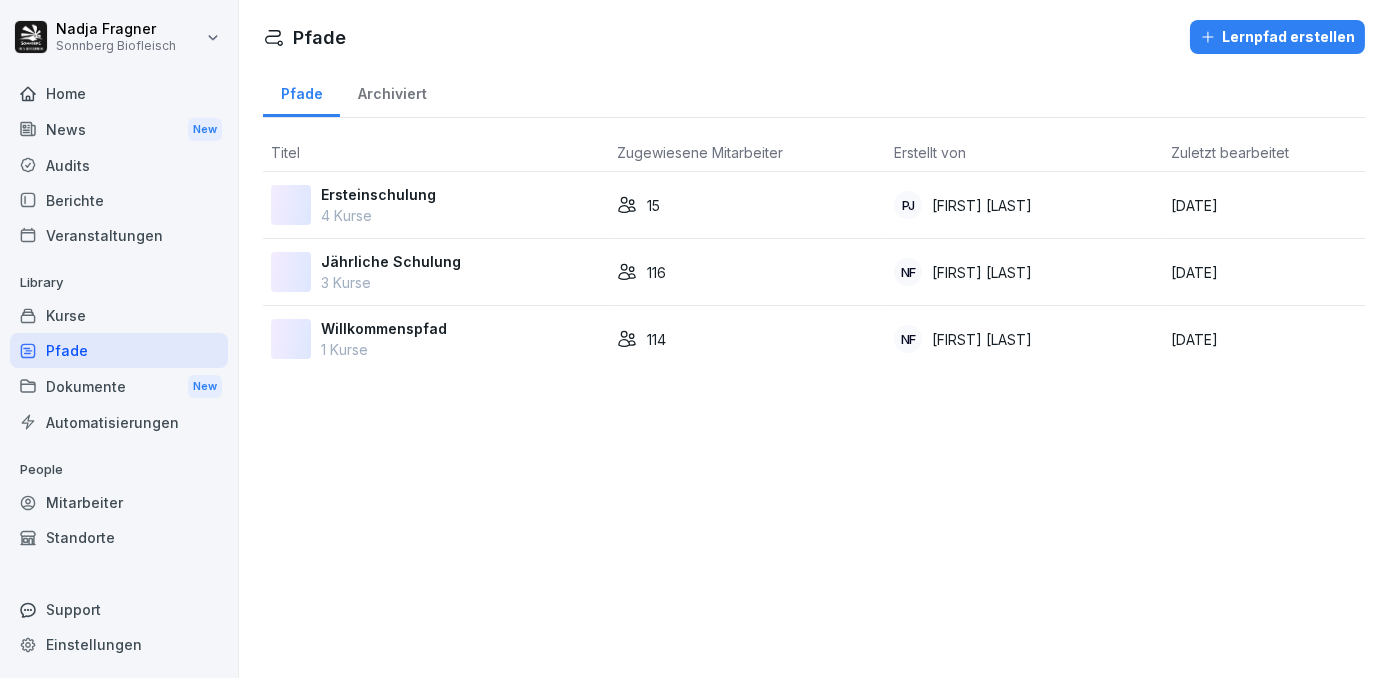 click on "Kurse" at bounding box center (119, 315) 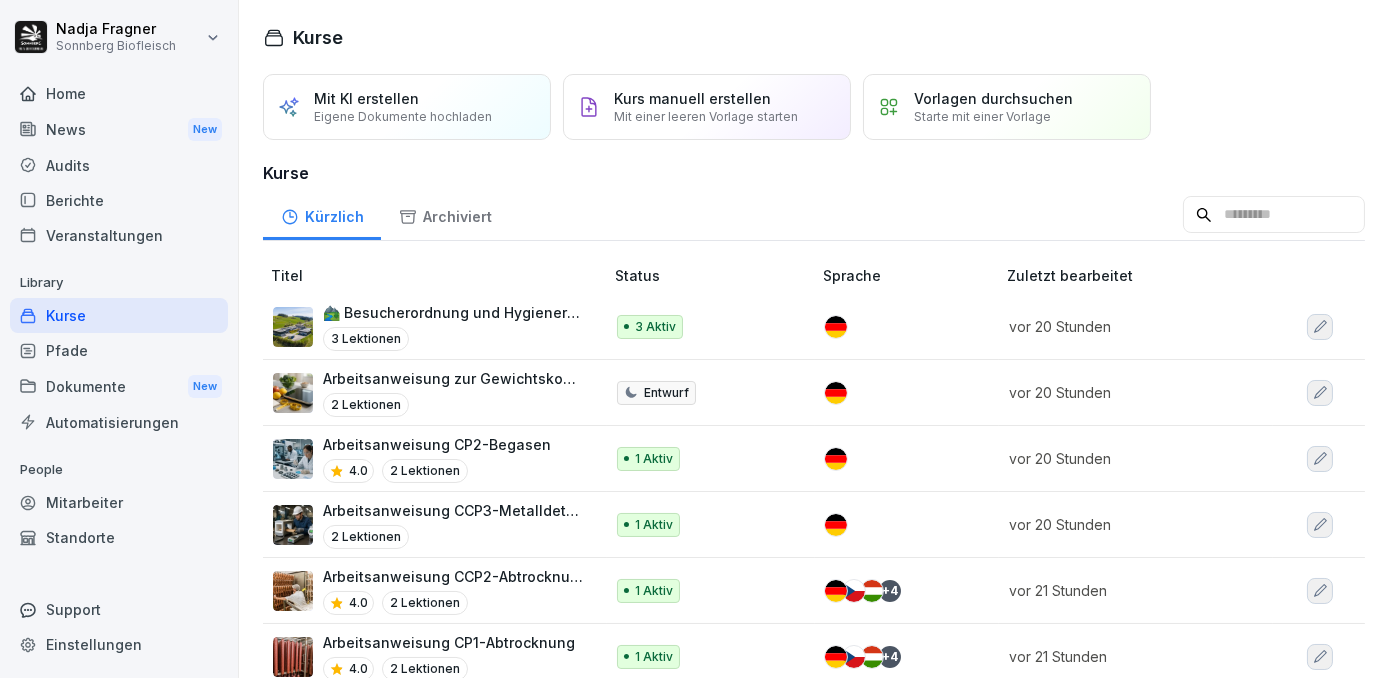 click on "Standorte" at bounding box center (119, 537) 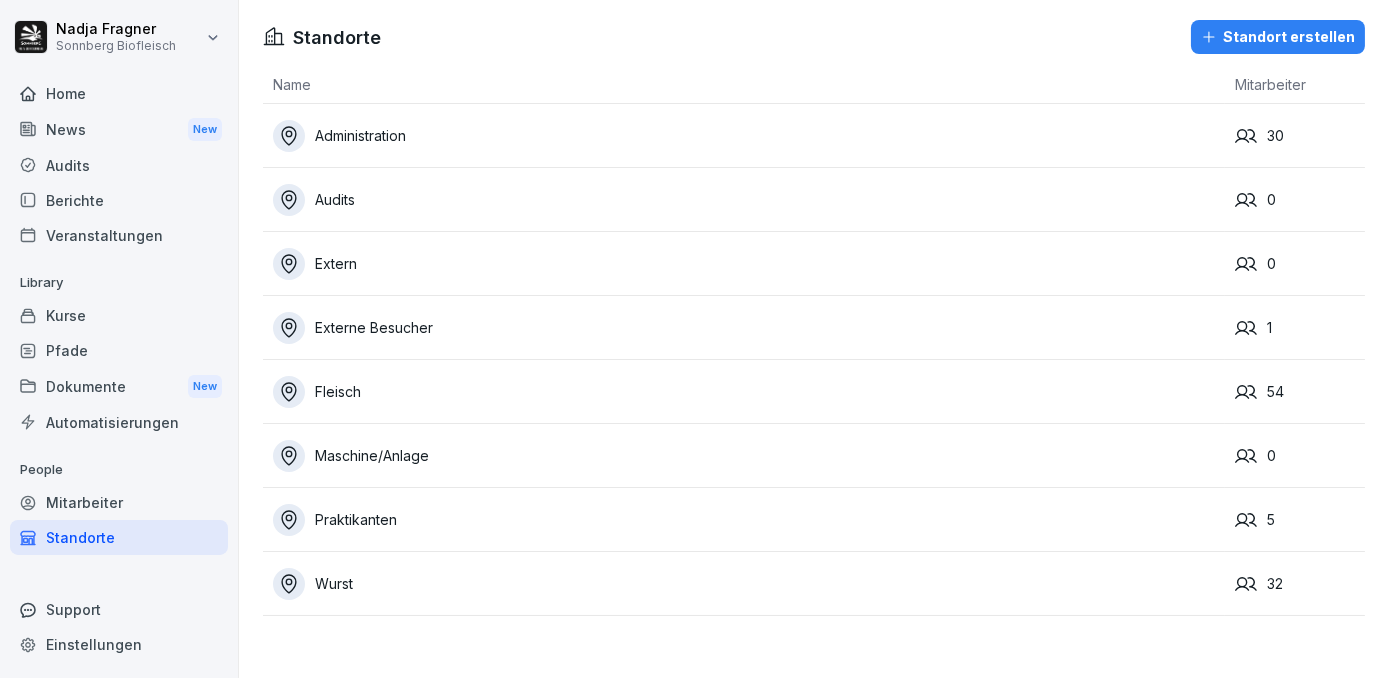 click on "Extern" at bounding box center (749, 264) 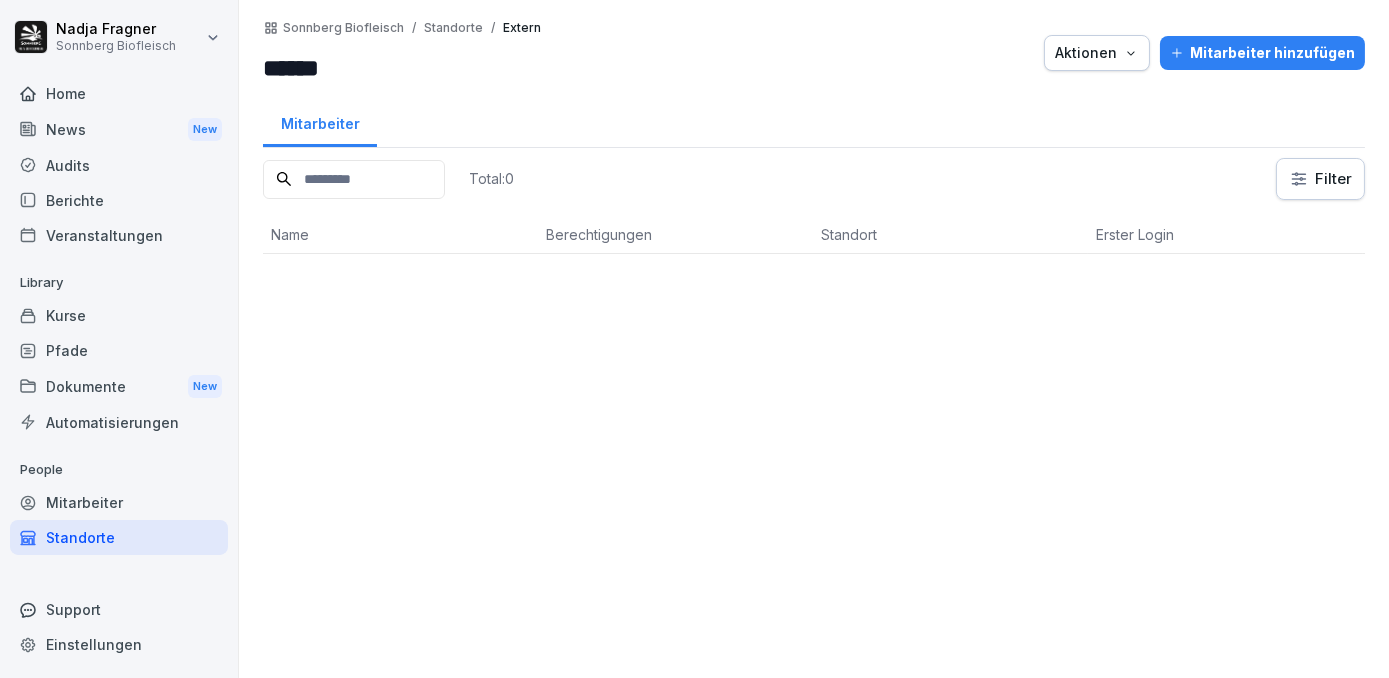 click on "Standorte" at bounding box center [119, 537] 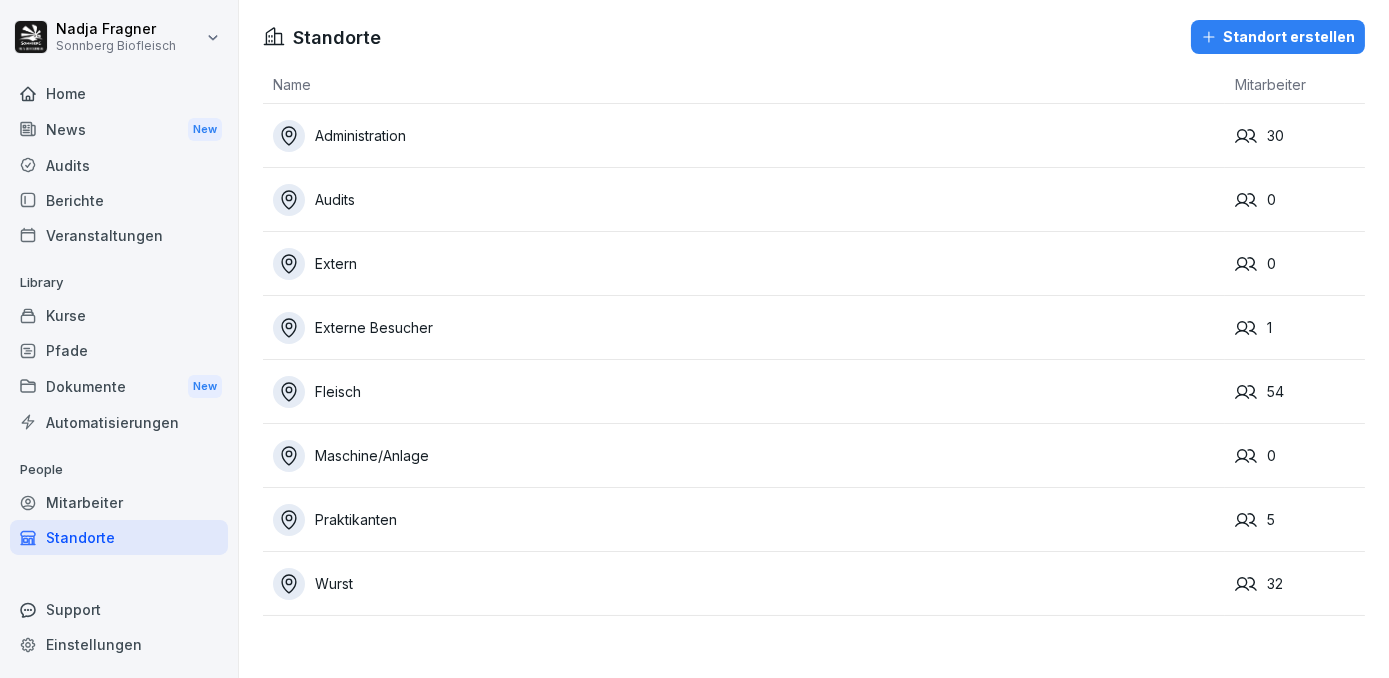 click on "Maschine/Anlage" at bounding box center [749, 456] 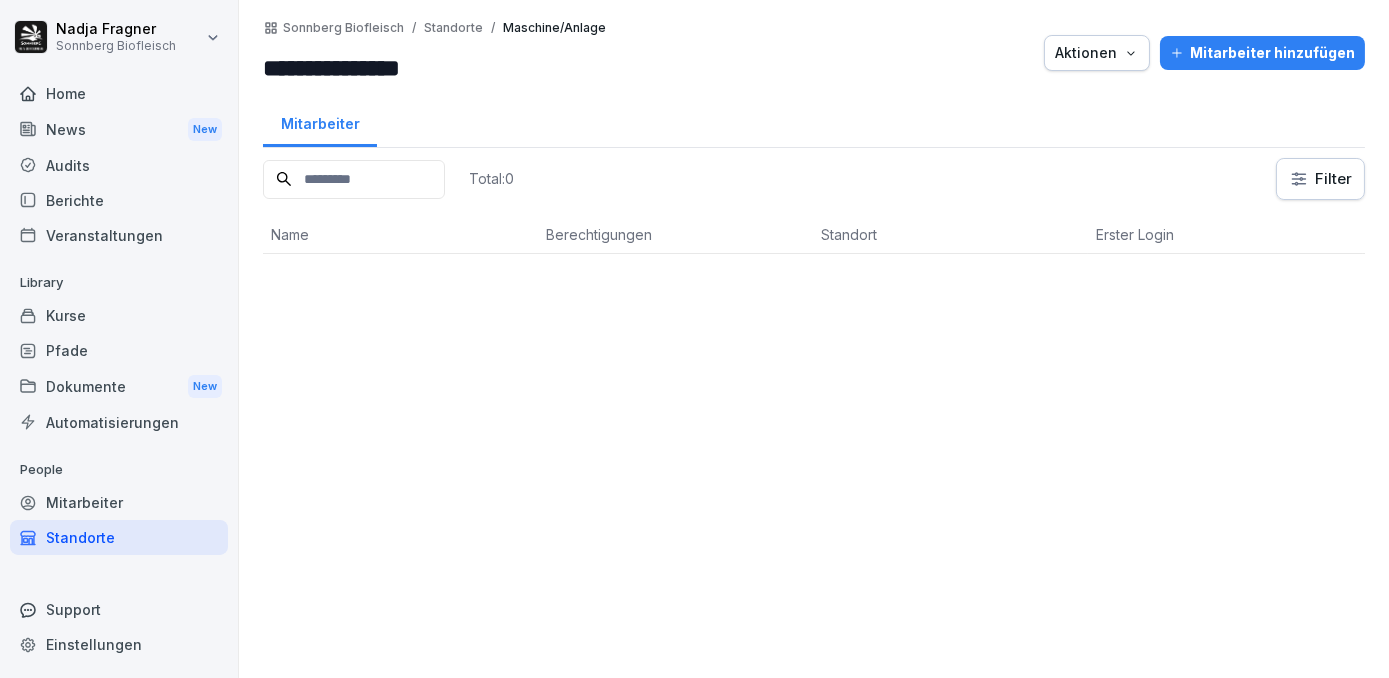 click on "Aktionen" at bounding box center (1097, 53) 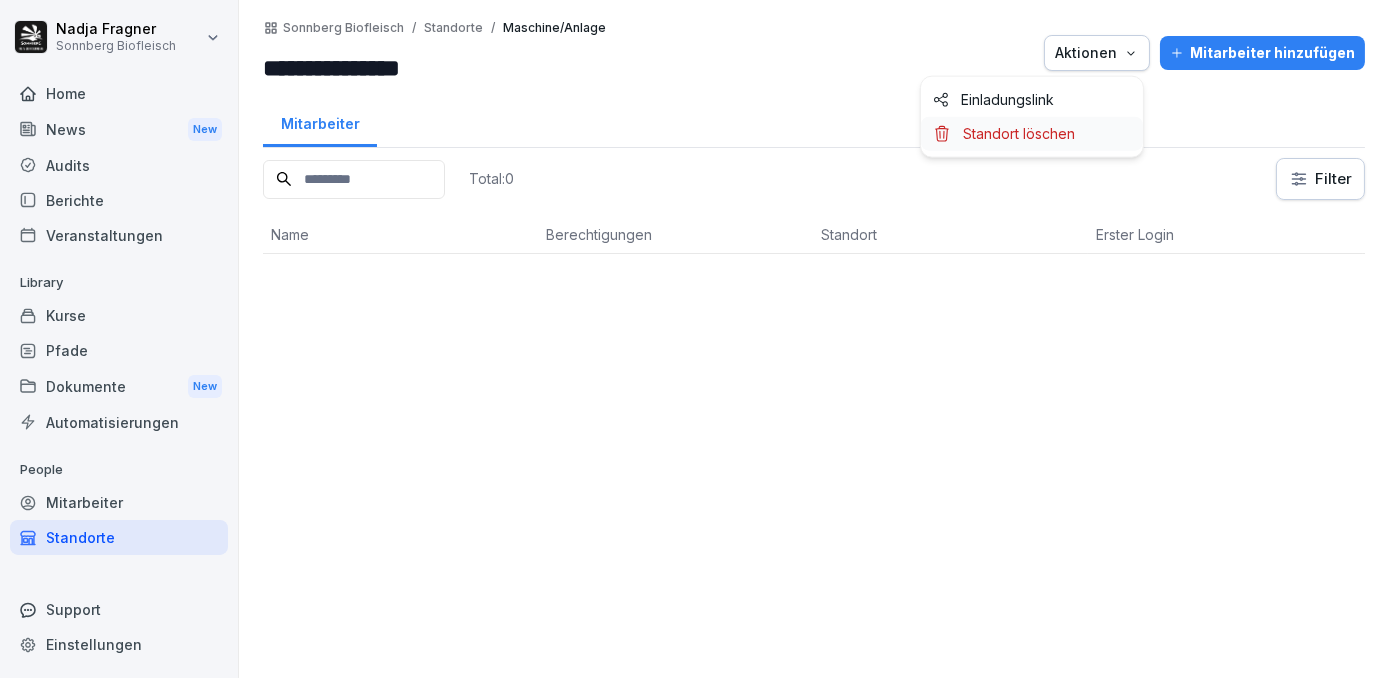 click on "Standort löschen" at bounding box center [1019, 134] 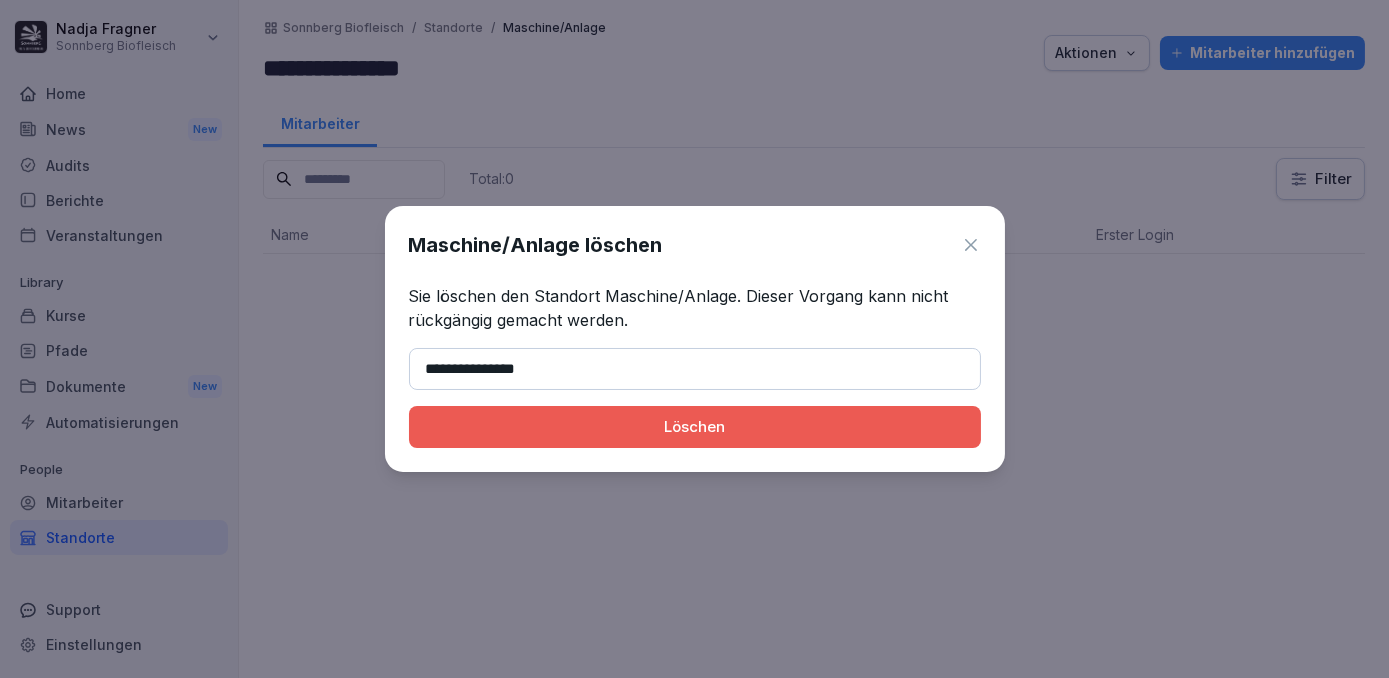 type on "**********" 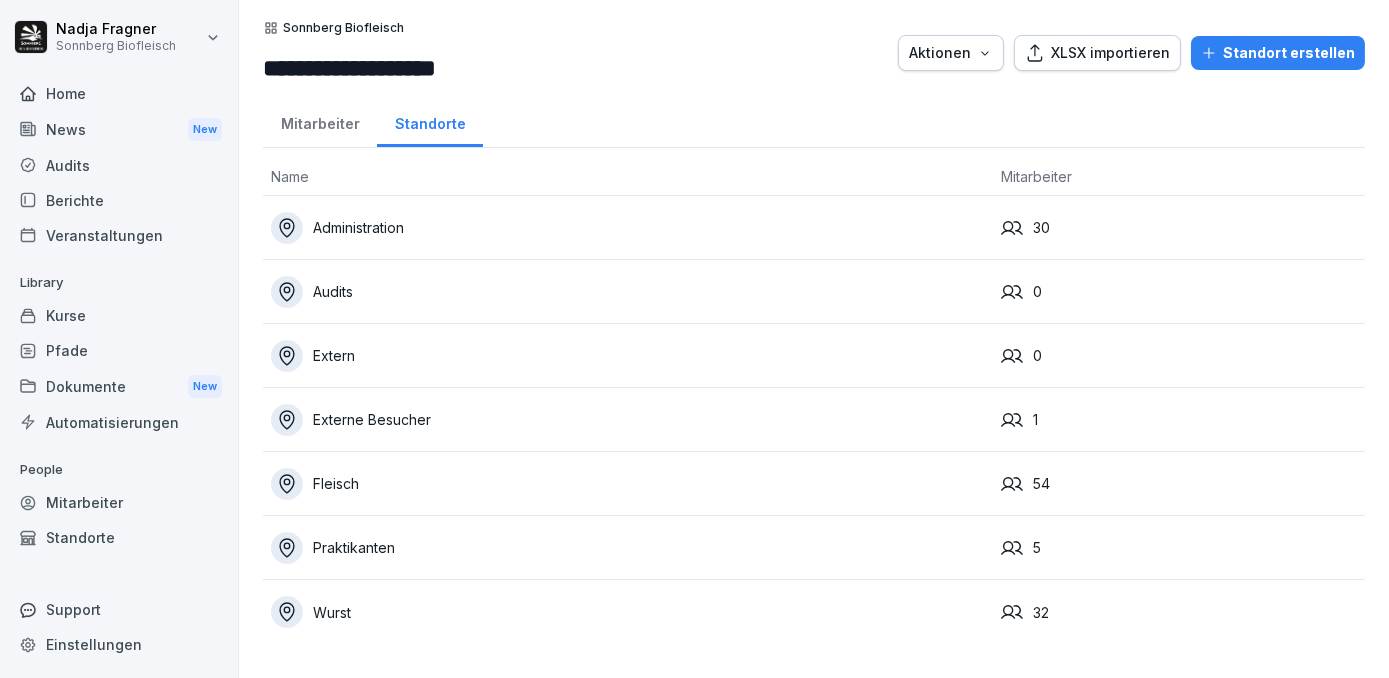 click on "Mitarbeiter" at bounding box center [119, 502] 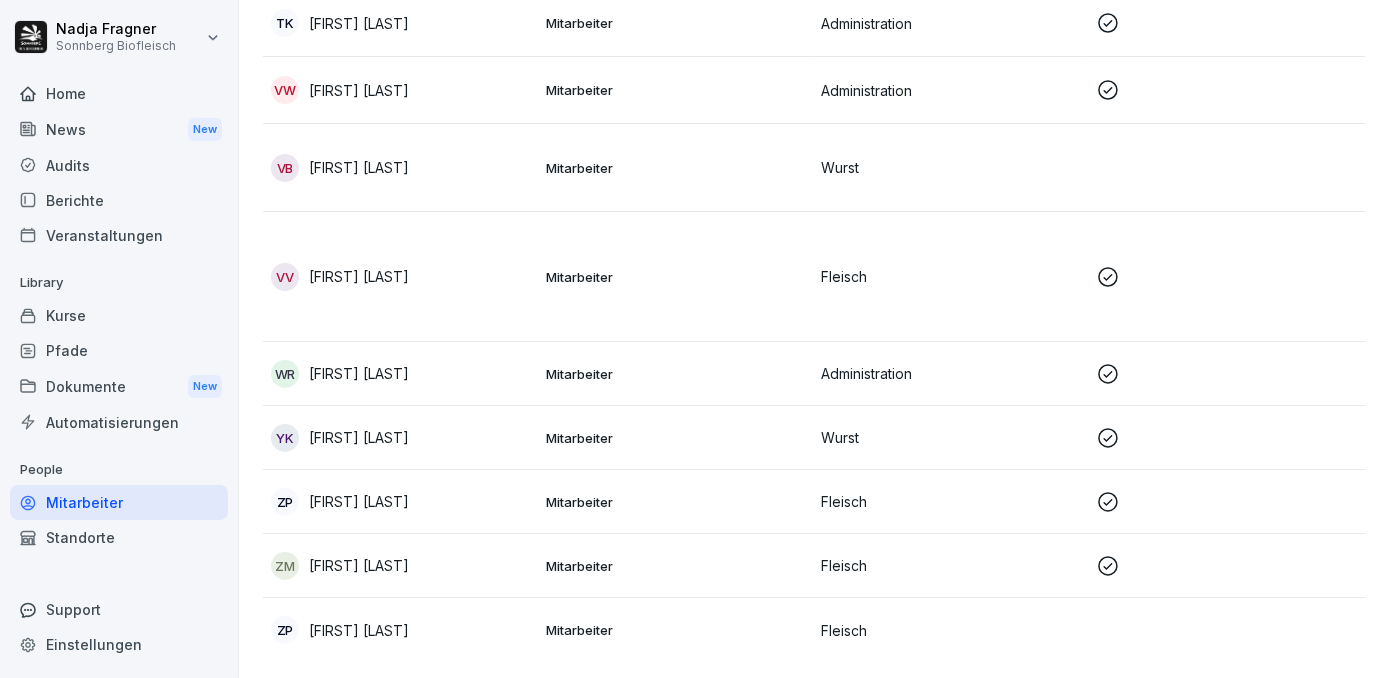 scroll, scrollTop: 10271, scrollLeft: 0, axis: vertical 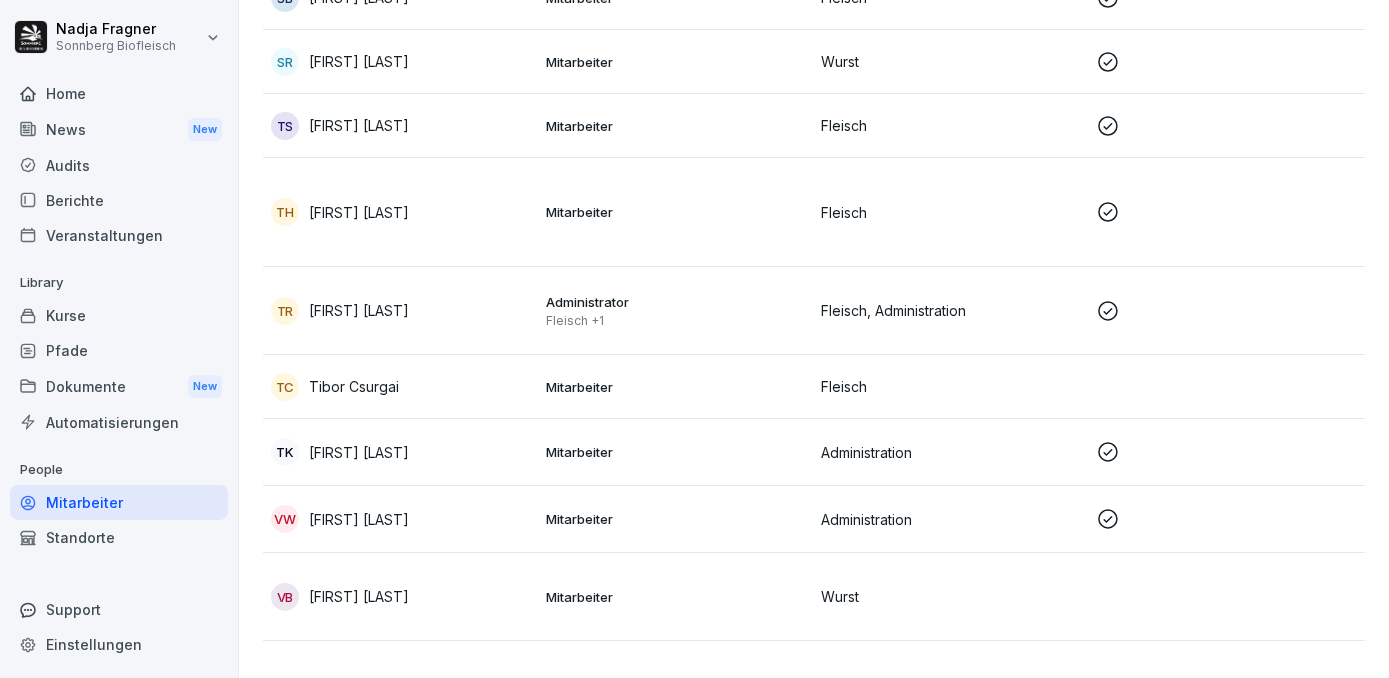 click on "Home" at bounding box center (119, 93) 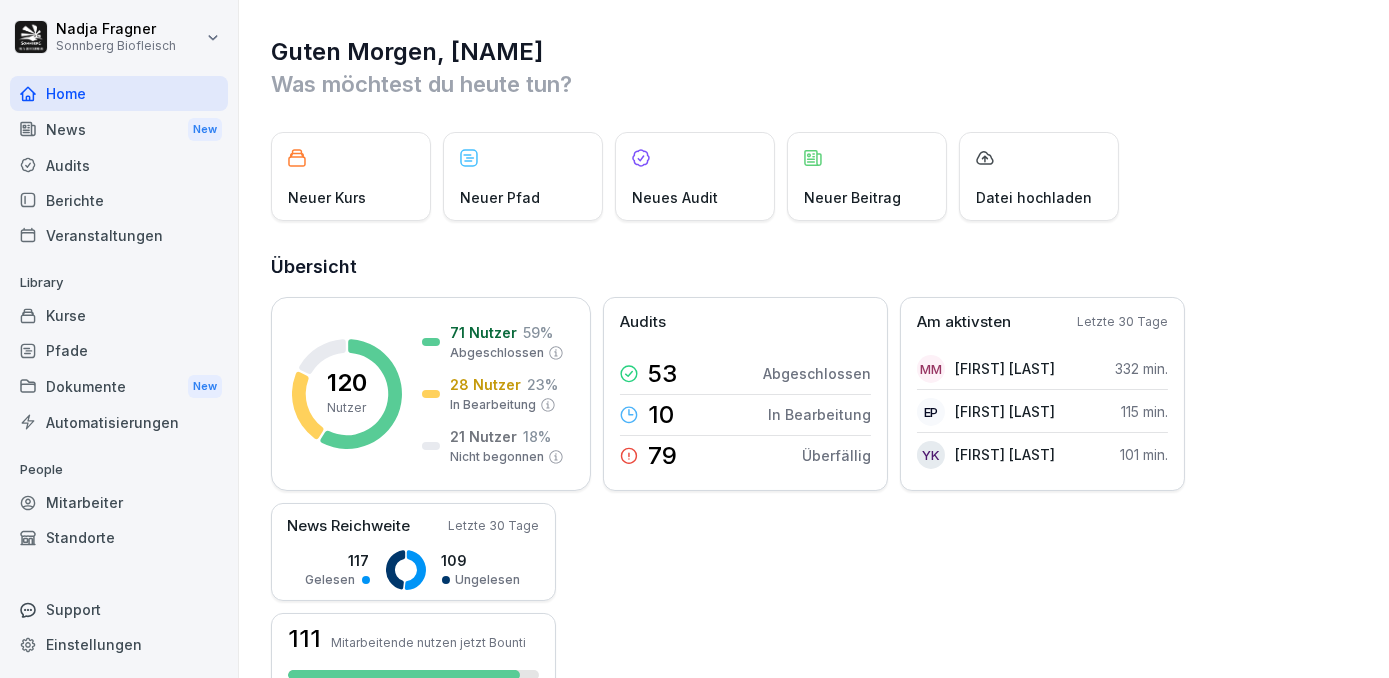 click on "Automatisierungen" at bounding box center [119, 422] 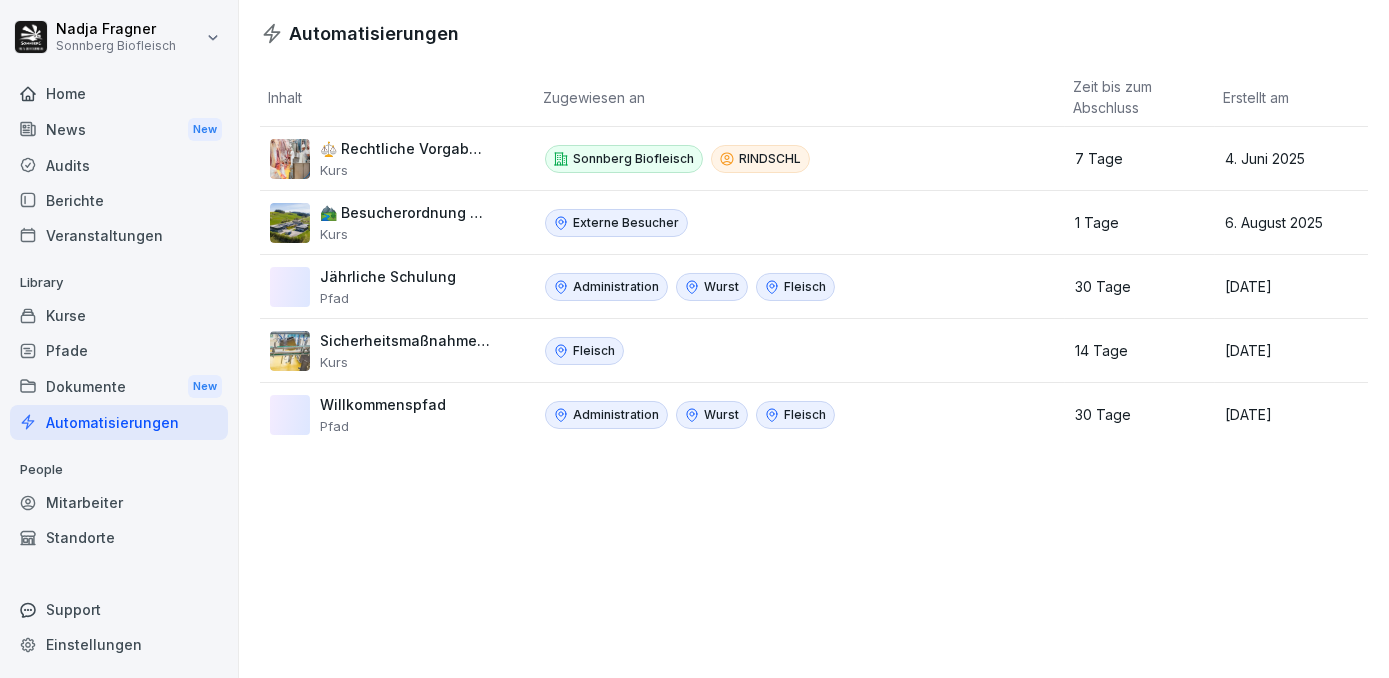 click on "Sonnberg Biofleisch" at bounding box center [633, 159] 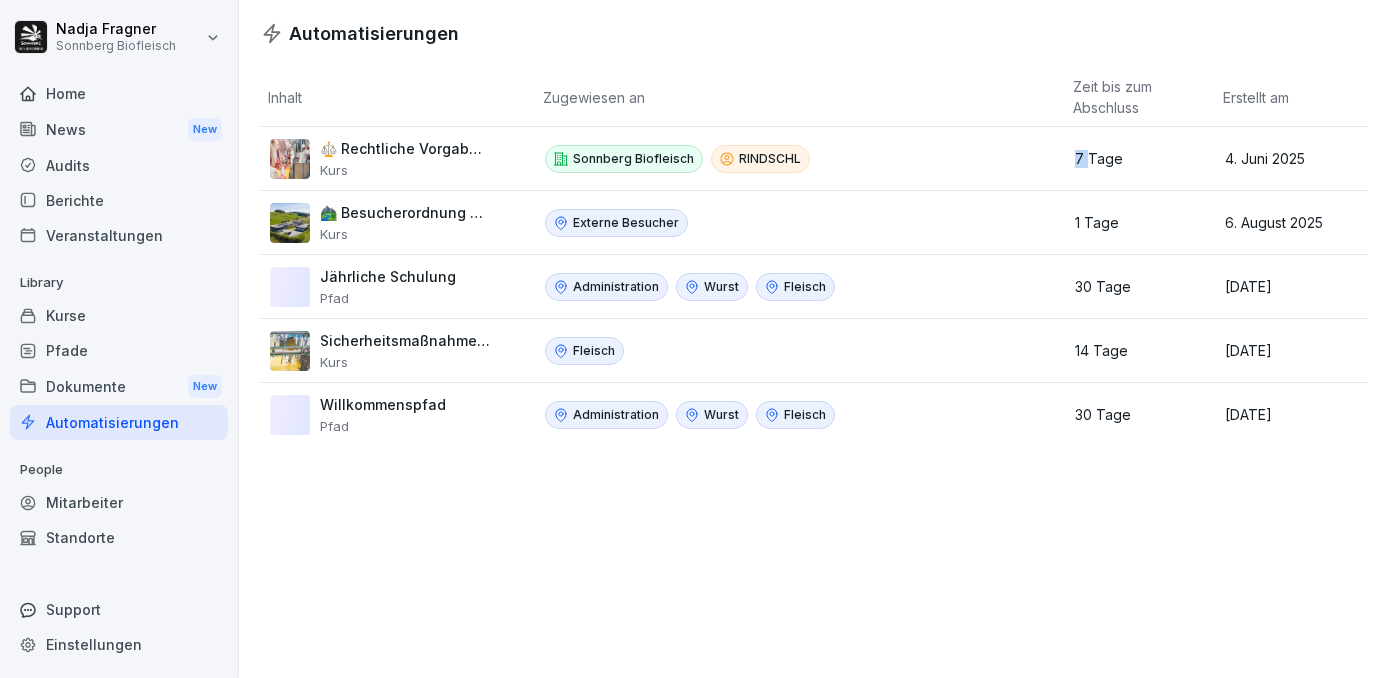 click on "Sonnberg Biofleisch RINDSCHL" at bounding box center [793, 159] 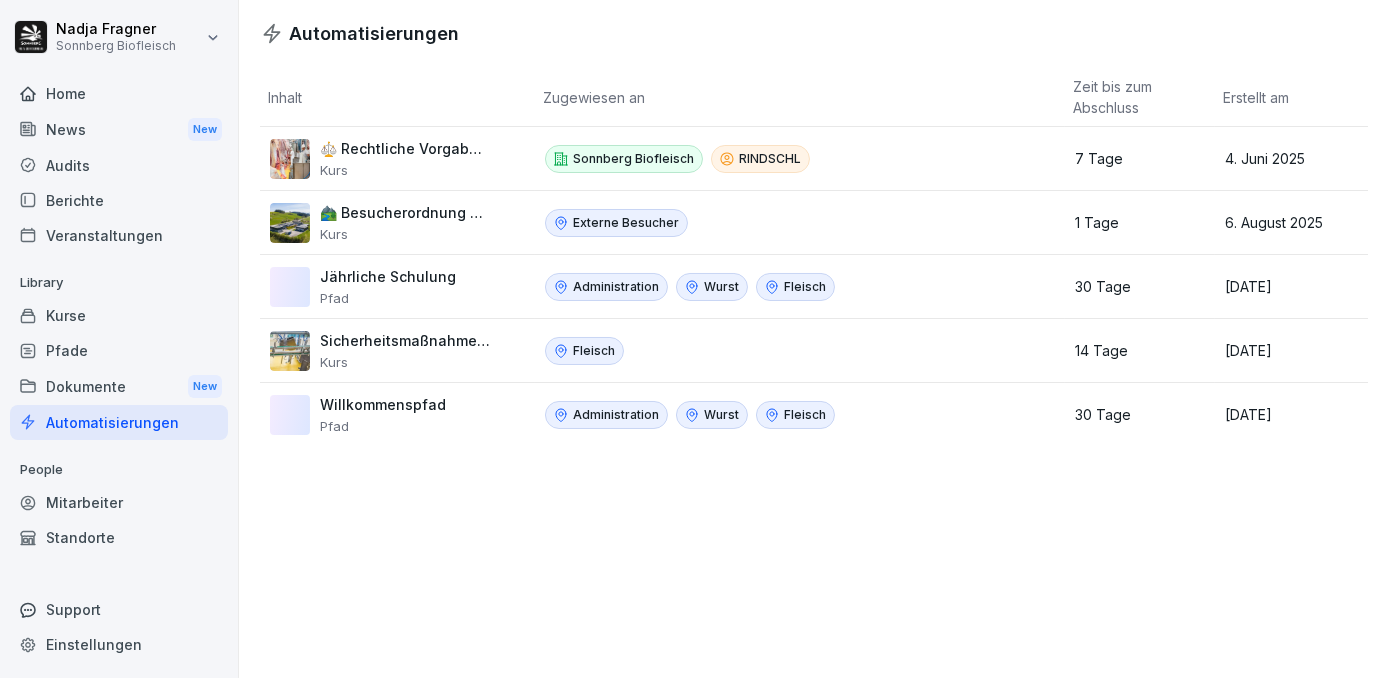 click on "Sonnberg Biofleisch RINDSCHL" at bounding box center [793, 159] 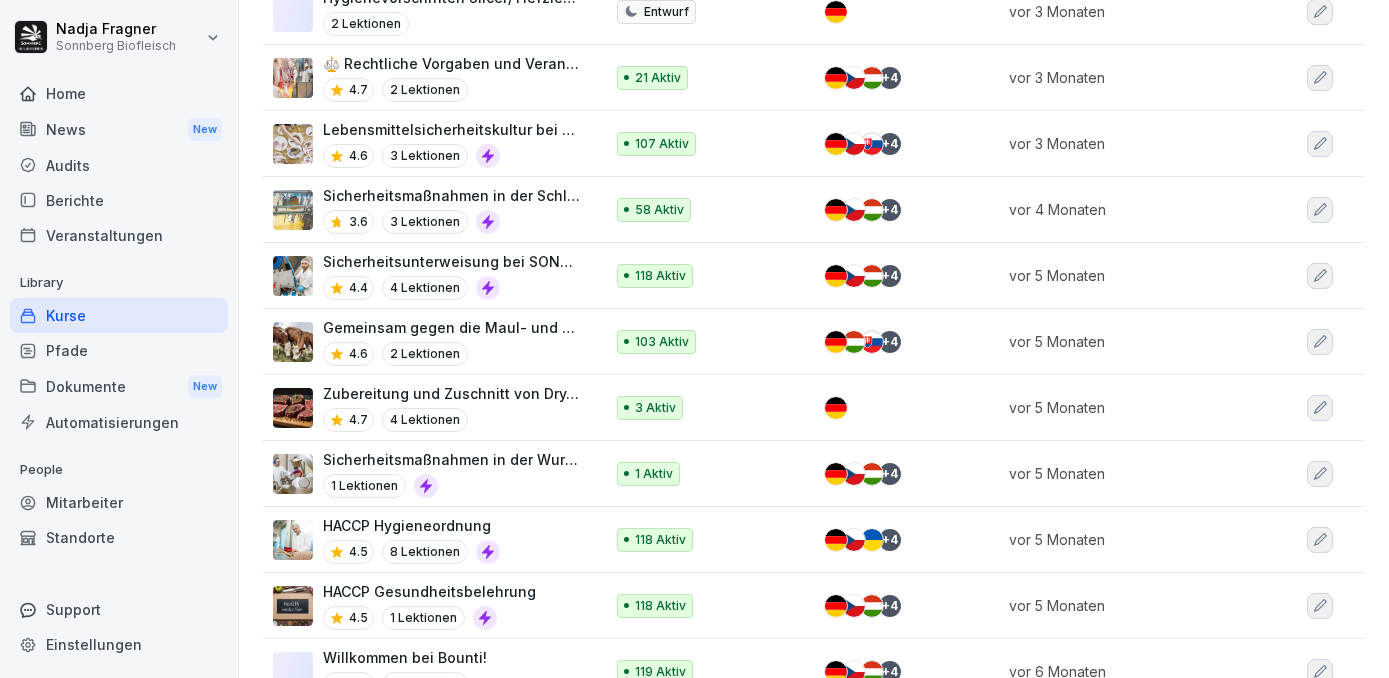 scroll, scrollTop: 727, scrollLeft: 0, axis: vertical 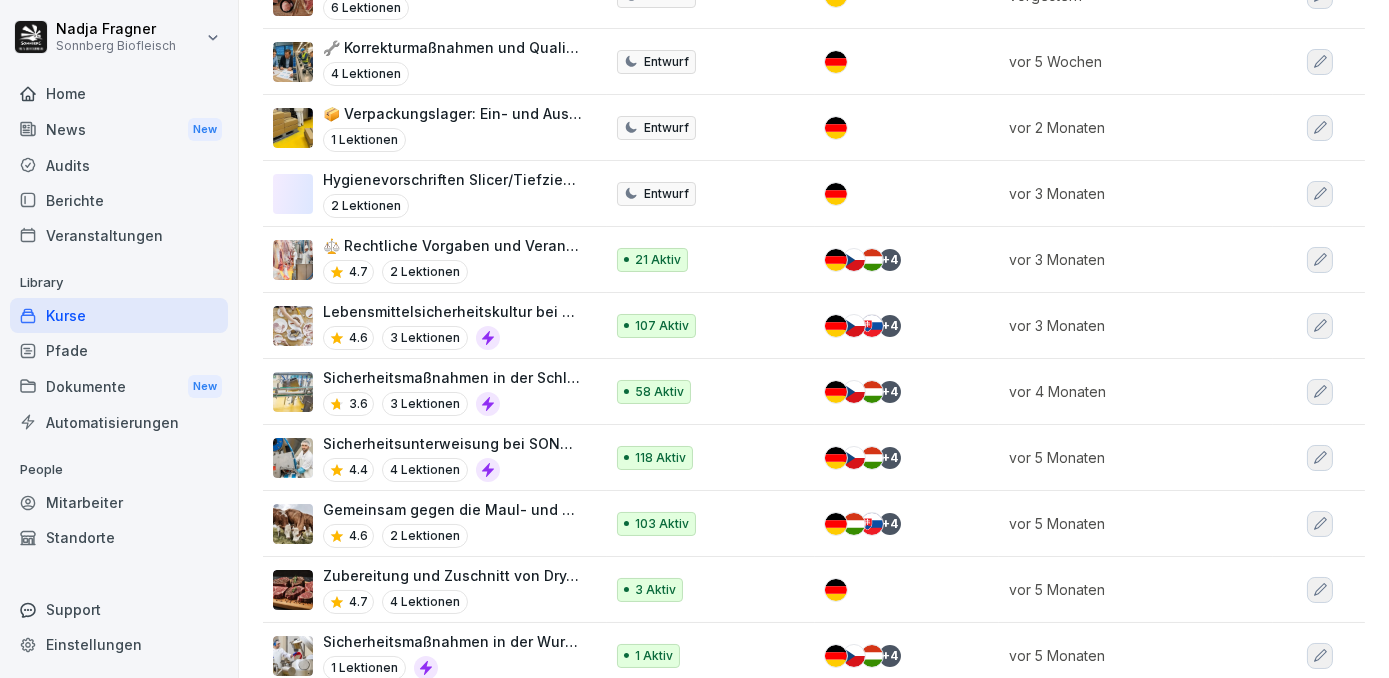 click on "4.7 2 Lektionen" at bounding box center (453, 272) 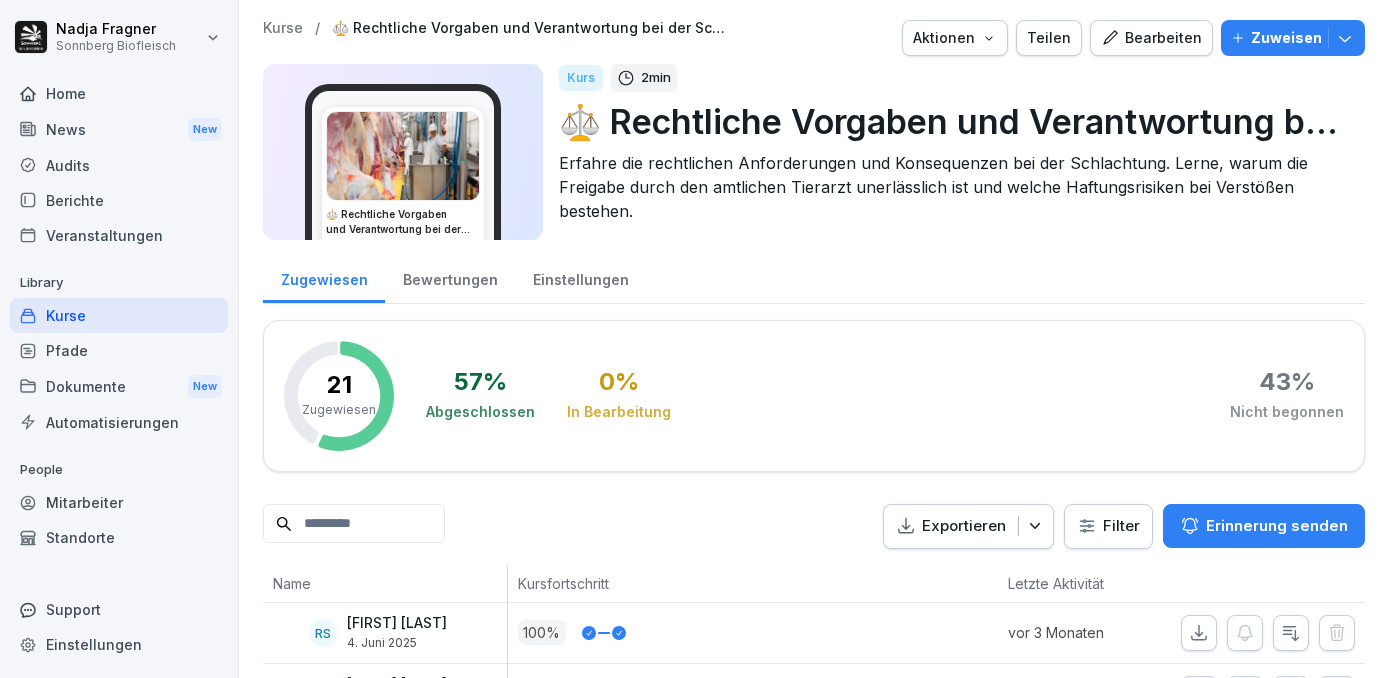 scroll, scrollTop: 0, scrollLeft: 0, axis: both 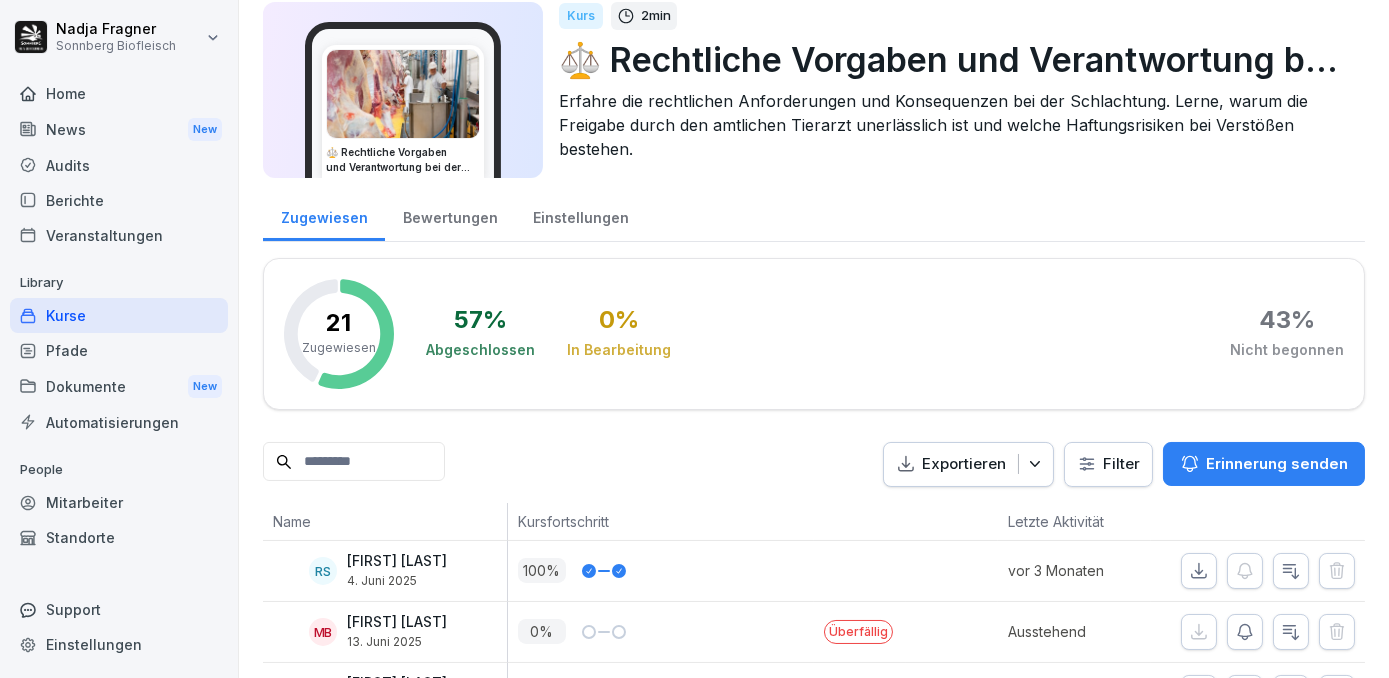 click on "Home" at bounding box center (119, 93) 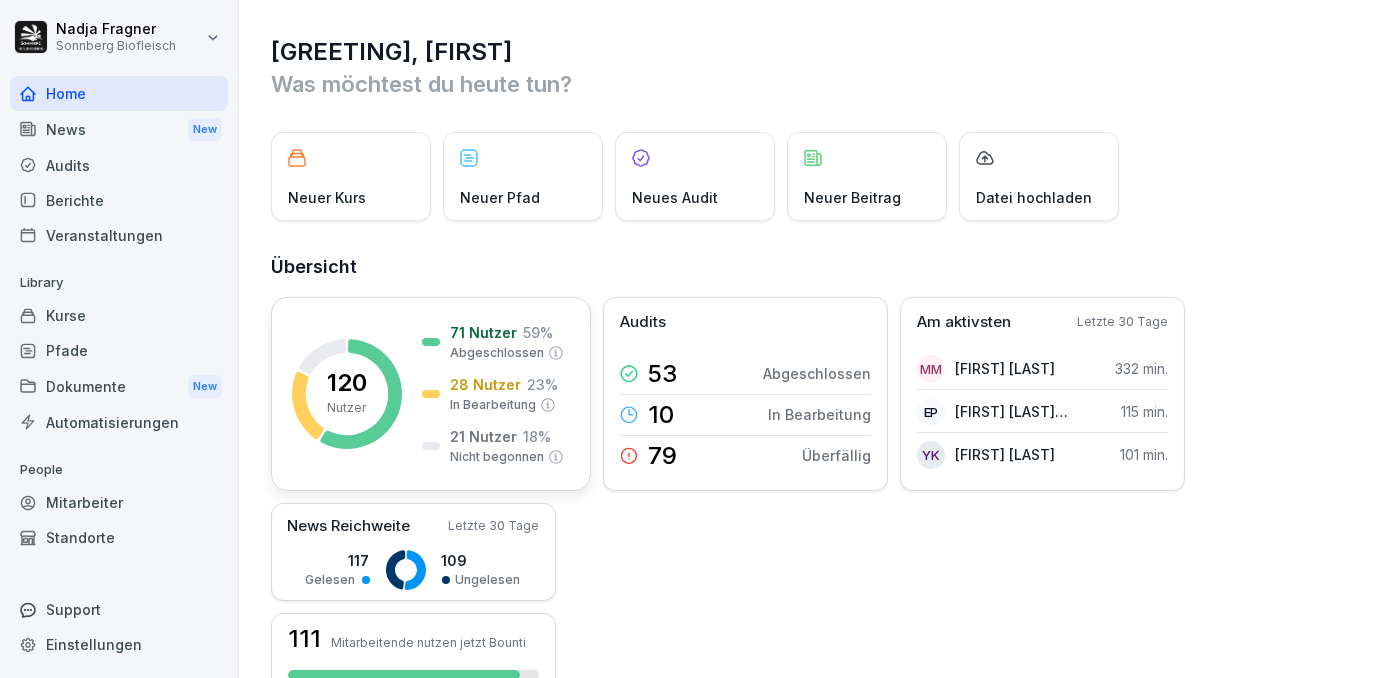 scroll, scrollTop: 90, scrollLeft: 0, axis: vertical 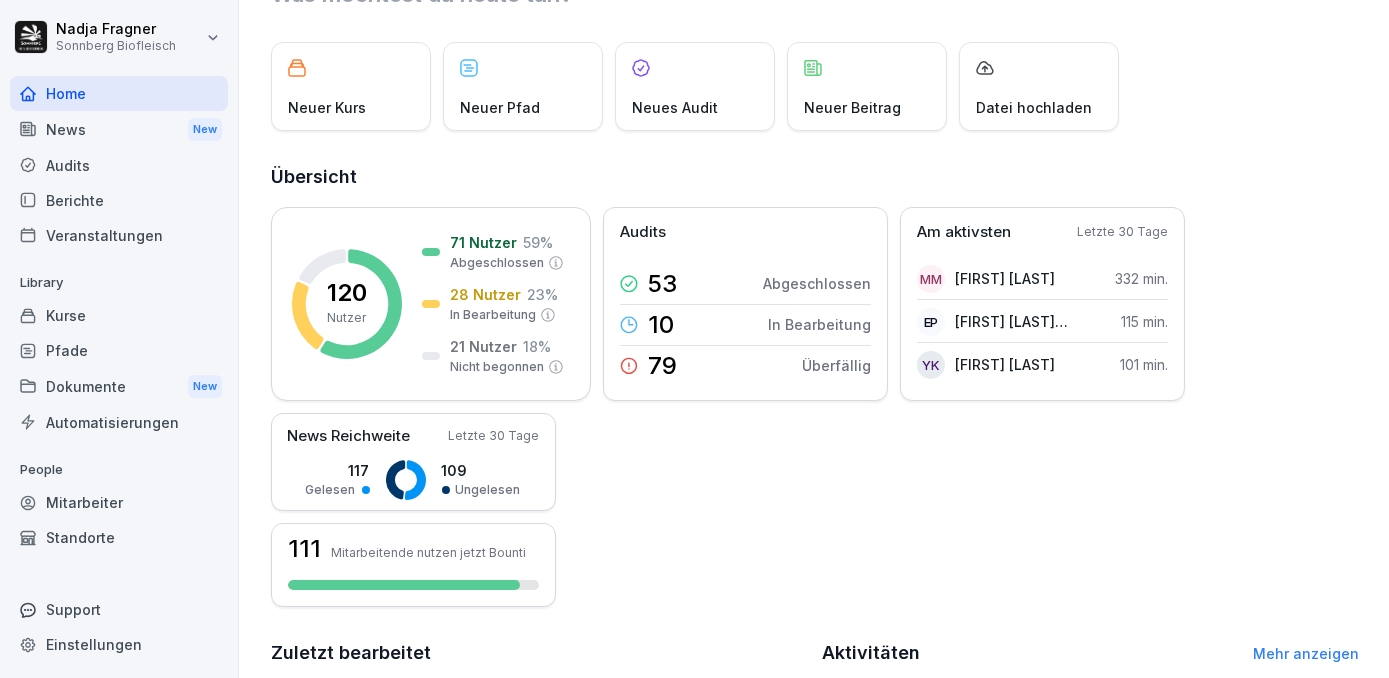 click on "Mitarbeiter" at bounding box center (119, 502) 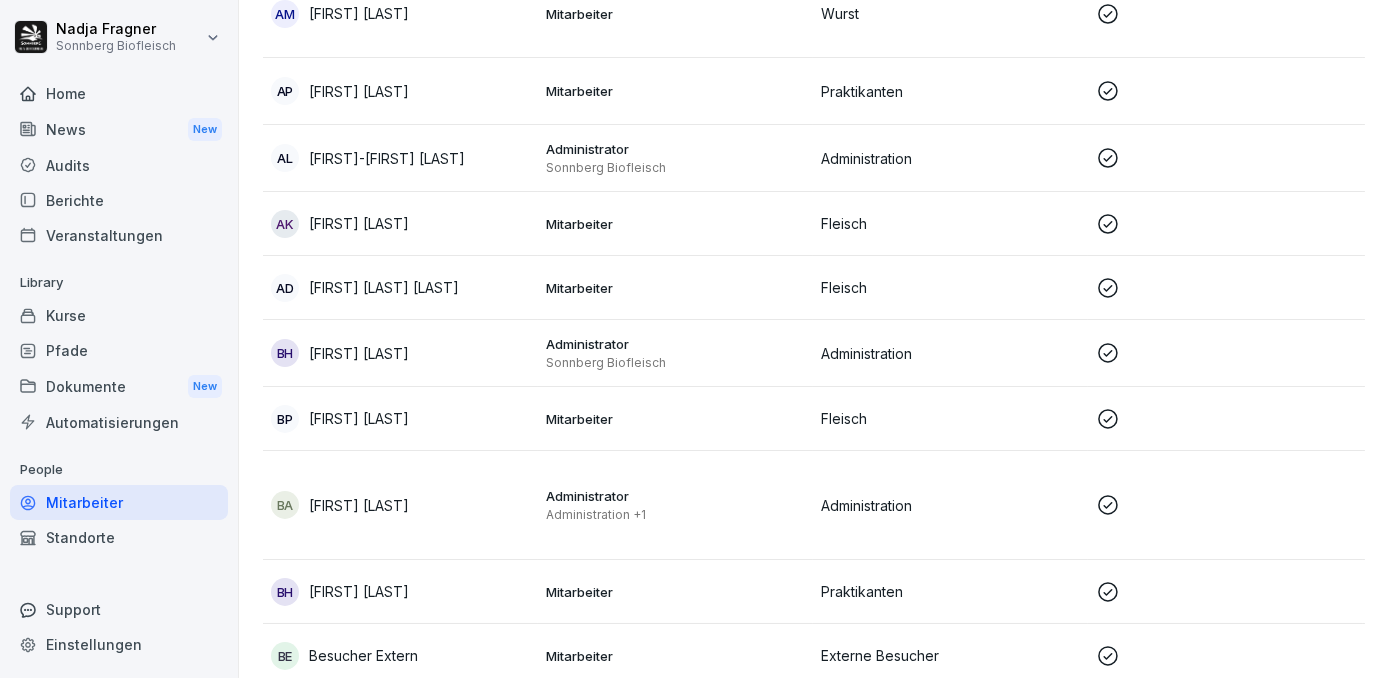 scroll, scrollTop: 838, scrollLeft: 0, axis: vertical 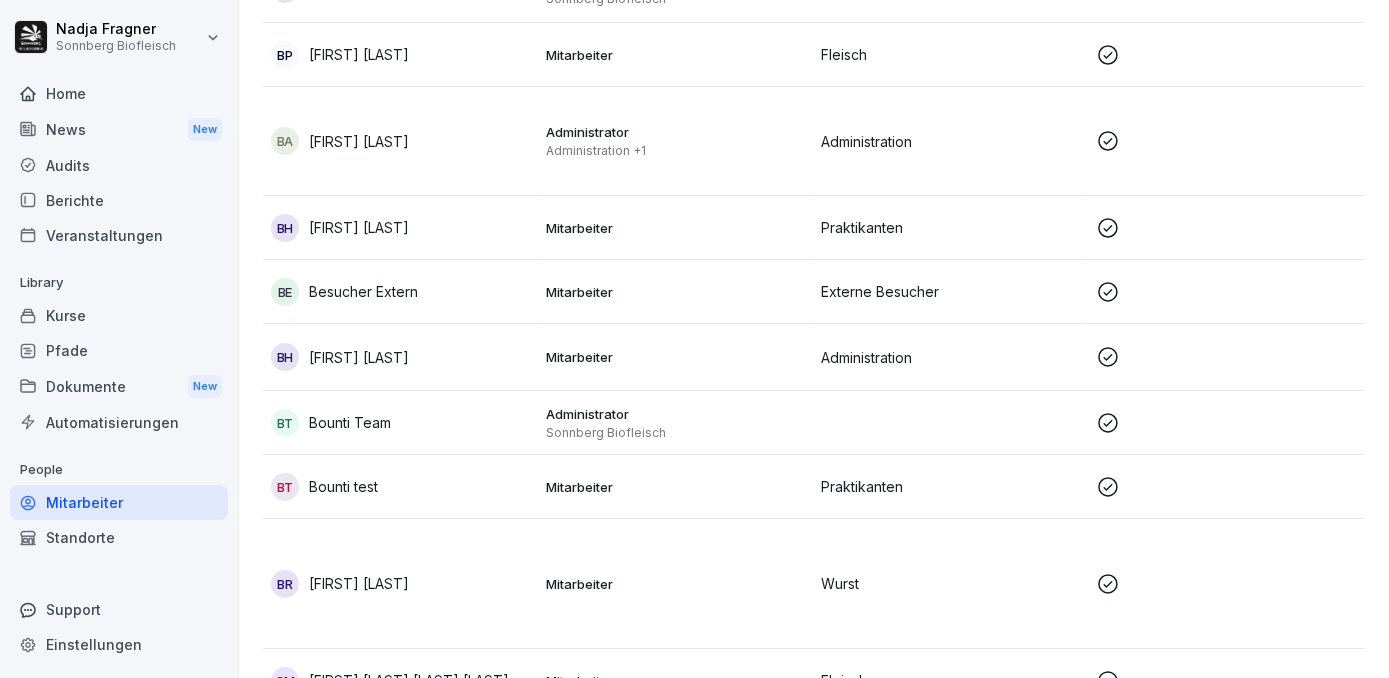 click on "[TITLE] [FIRST] [LAST]" at bounding box center [400, 584] 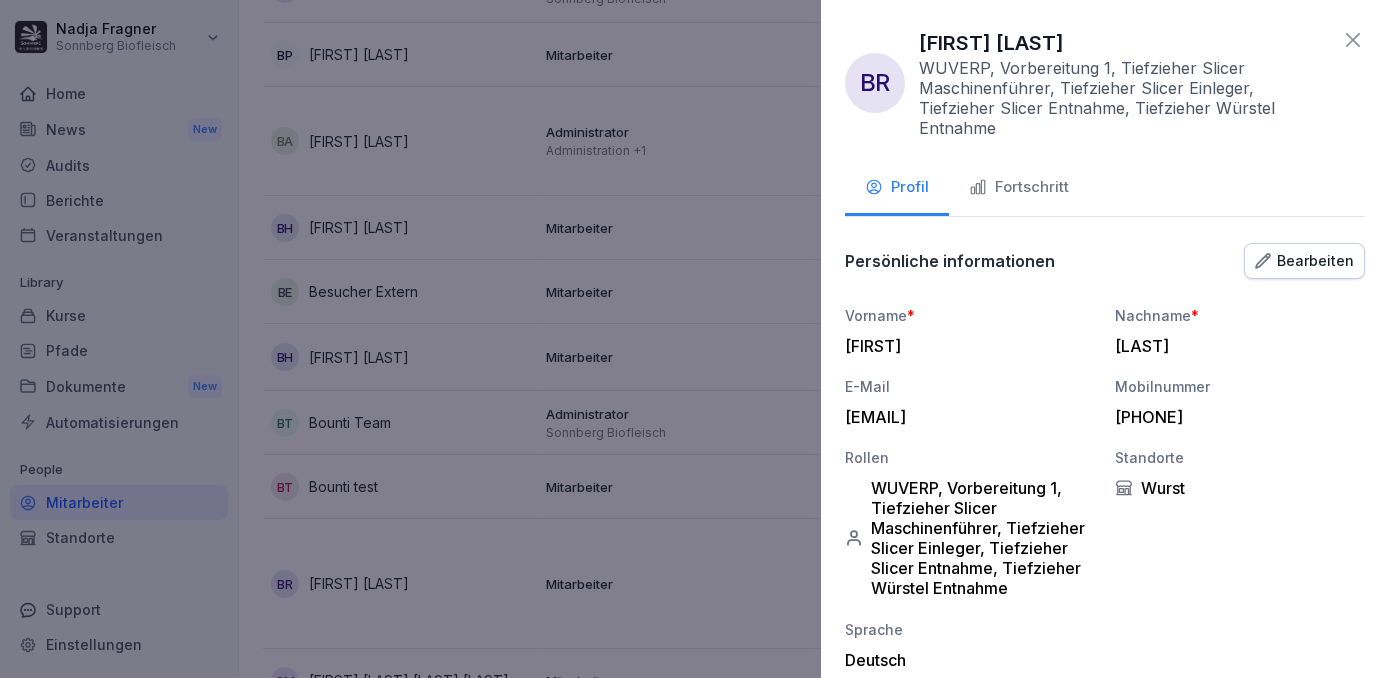 scroll, scrollTop: 309, scrollLeft: 0, axis: vertical 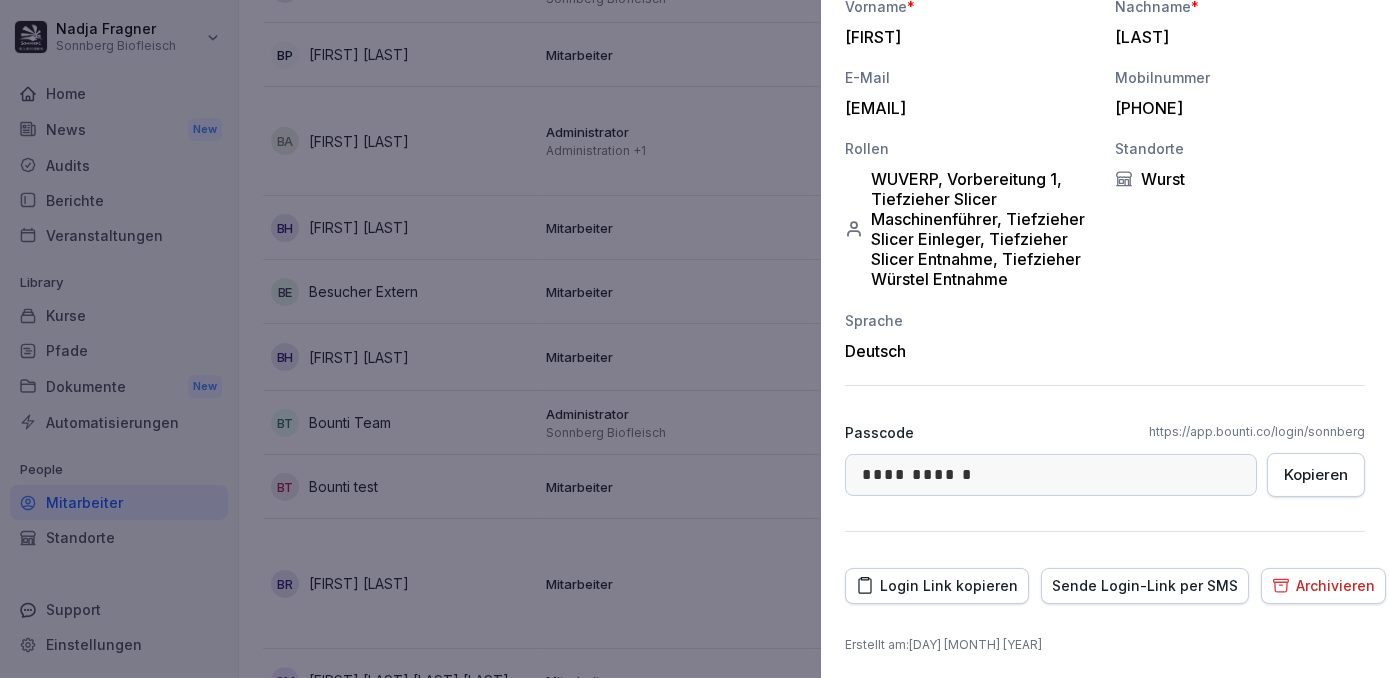 click at bounding box center [694, 339] 